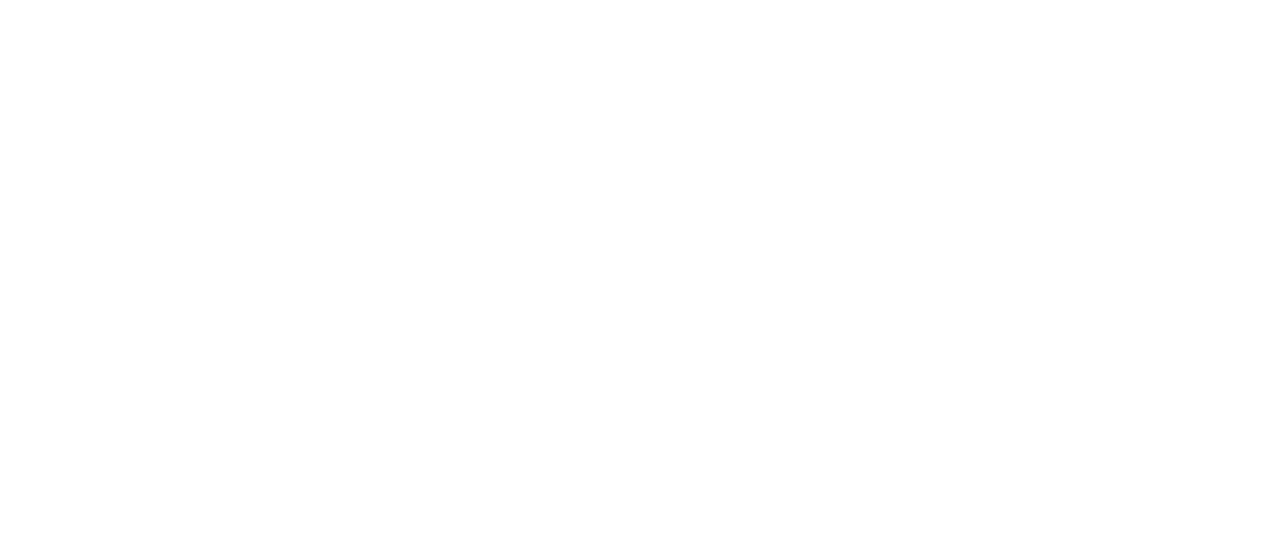 scroll, scrollTop: 0, scrollLeft: 0, axis: both 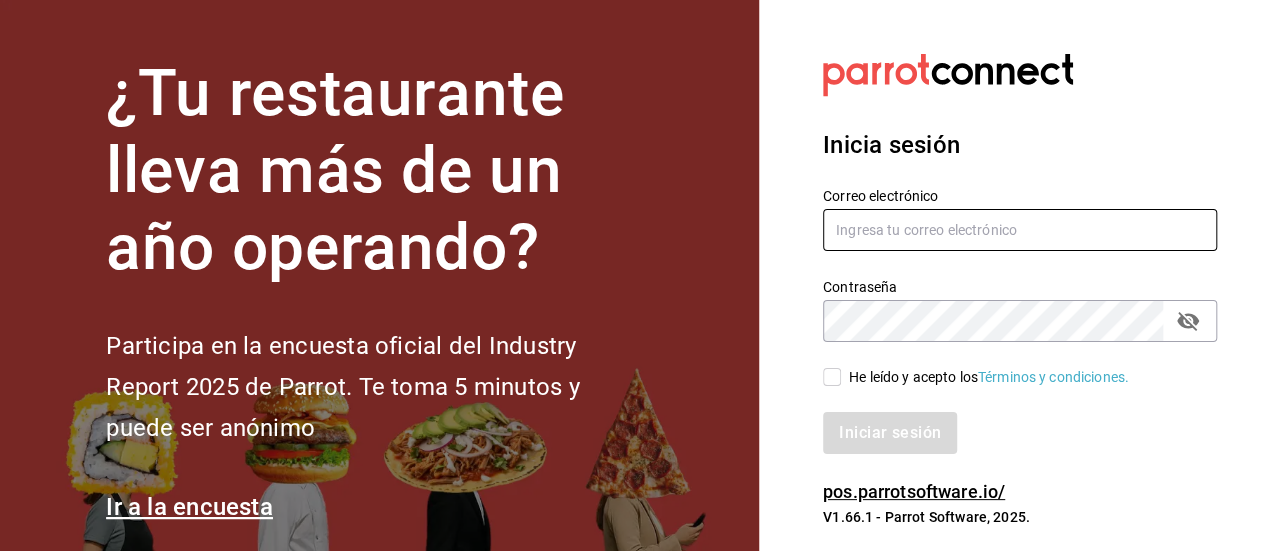type on "lupita.vazquez.ramos@example.com" 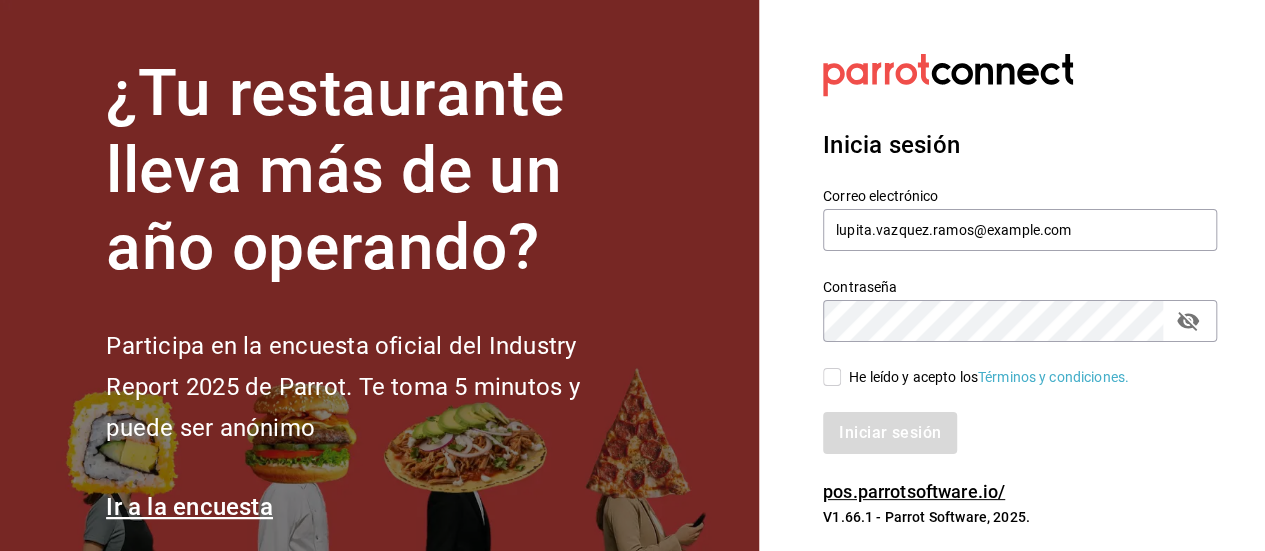 click on "He leído y acepto los  Términos y condiciones." at bounding box center (832, 377) 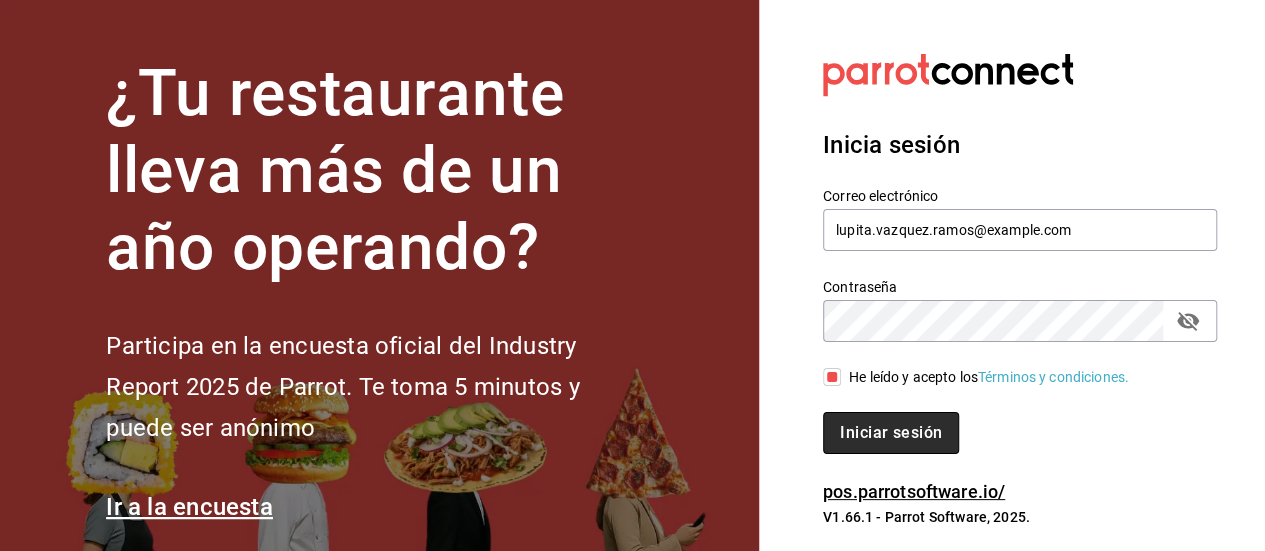 click on "Iniciar sesión" at bounding box center [891, 433] 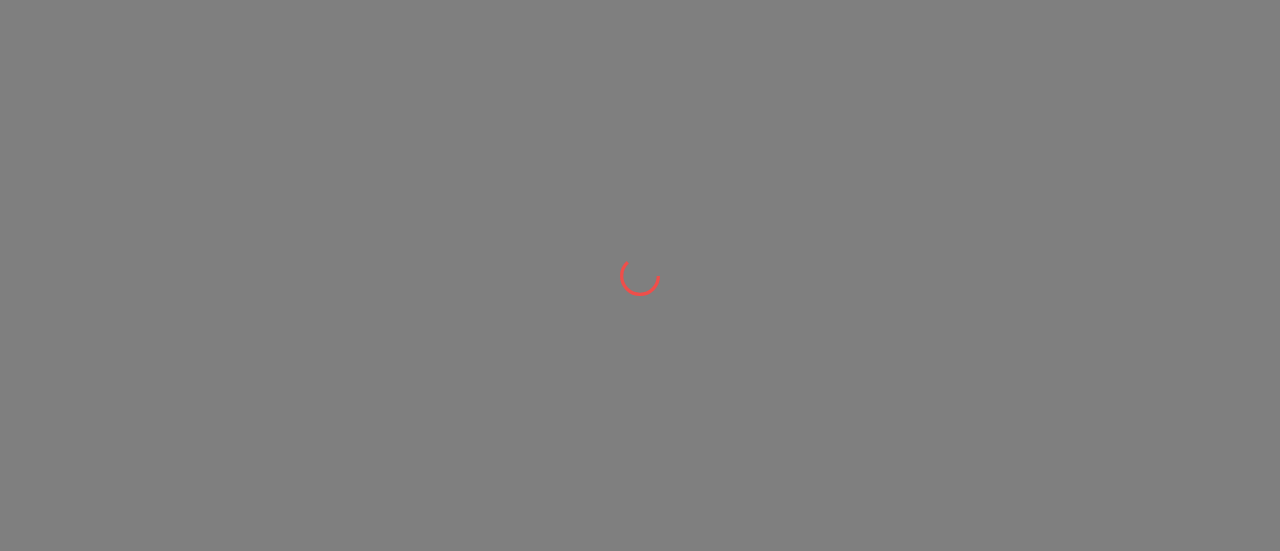 scroll, scrollTop: 0, scrollLeft: 0, axis: both 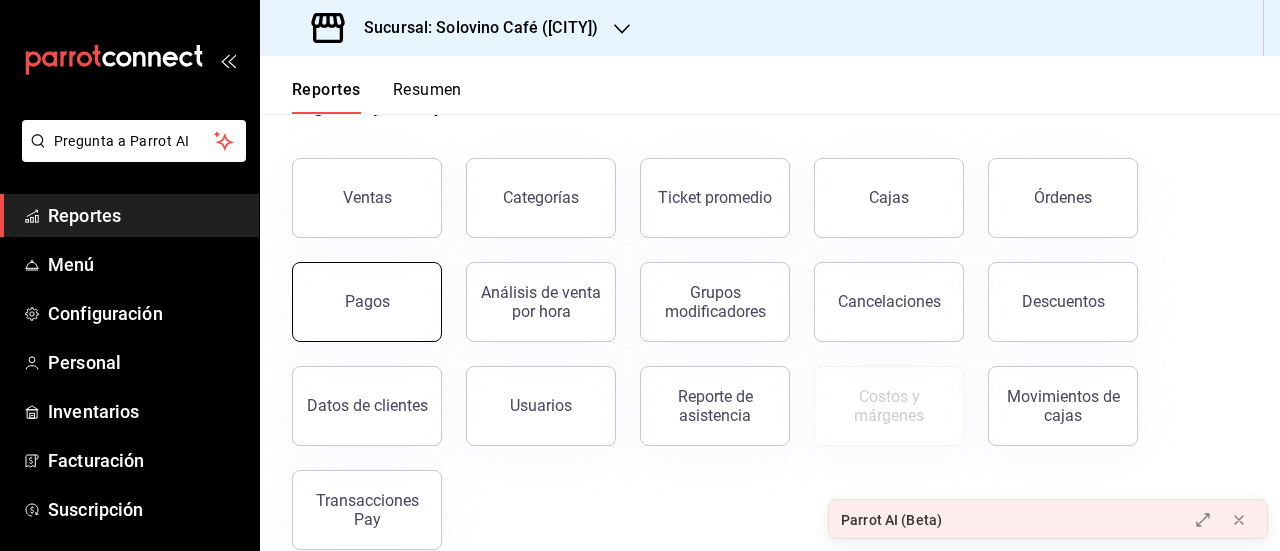 click on "Pagos" at bounding box center [367, 302] 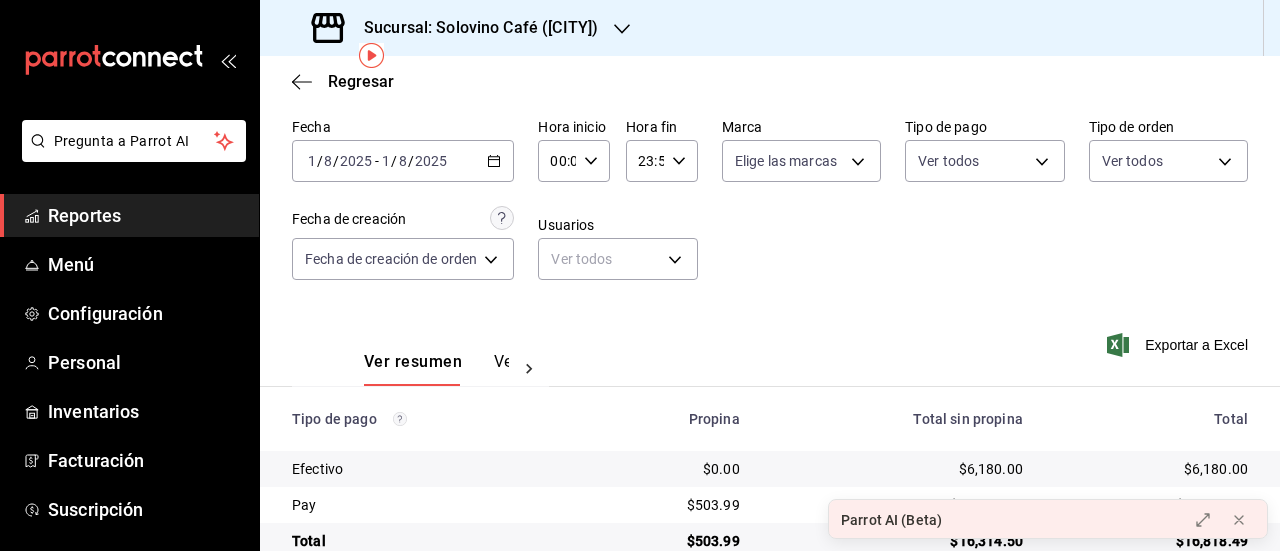 scroll, scrollTop: 115, scrollLeft: 0, axis: vertical 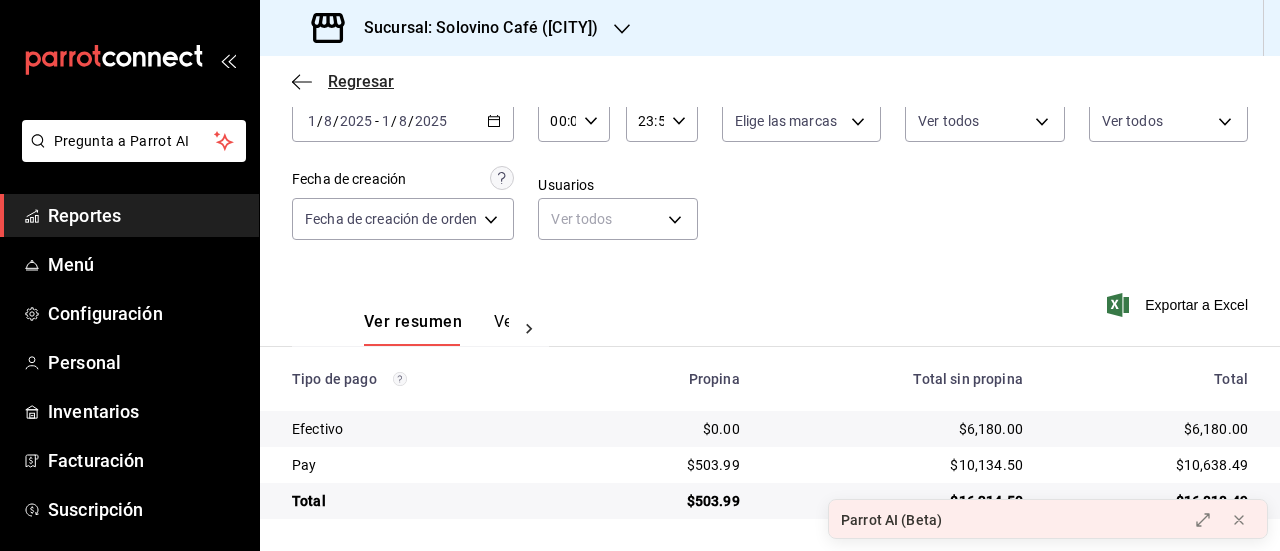 click 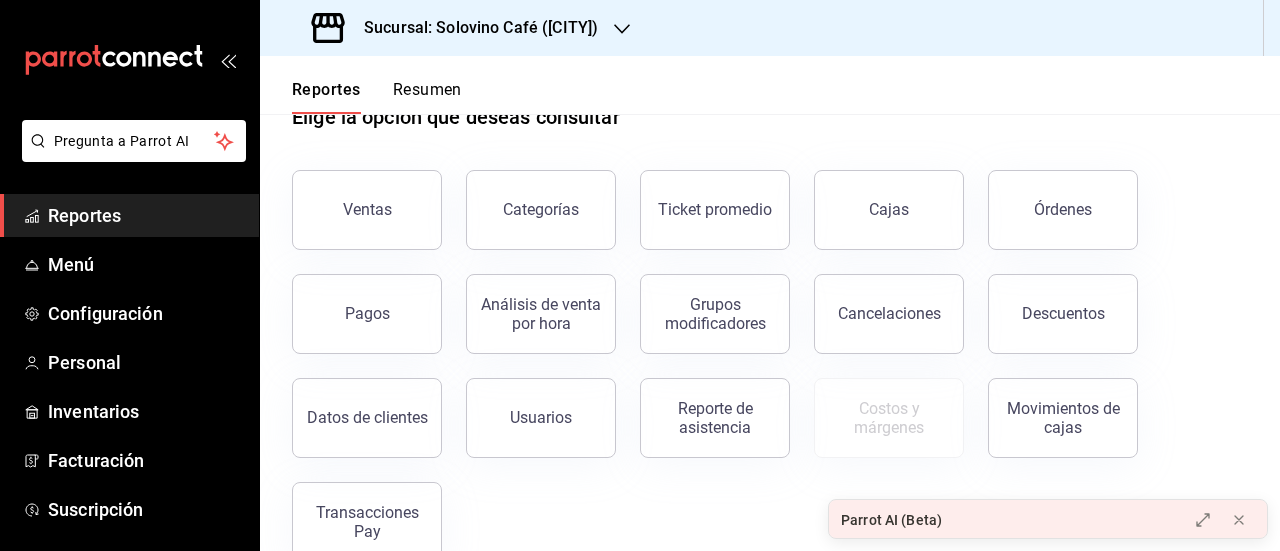 scroll, scrollTop: 86, scrollLeft: 0, axis: vertical 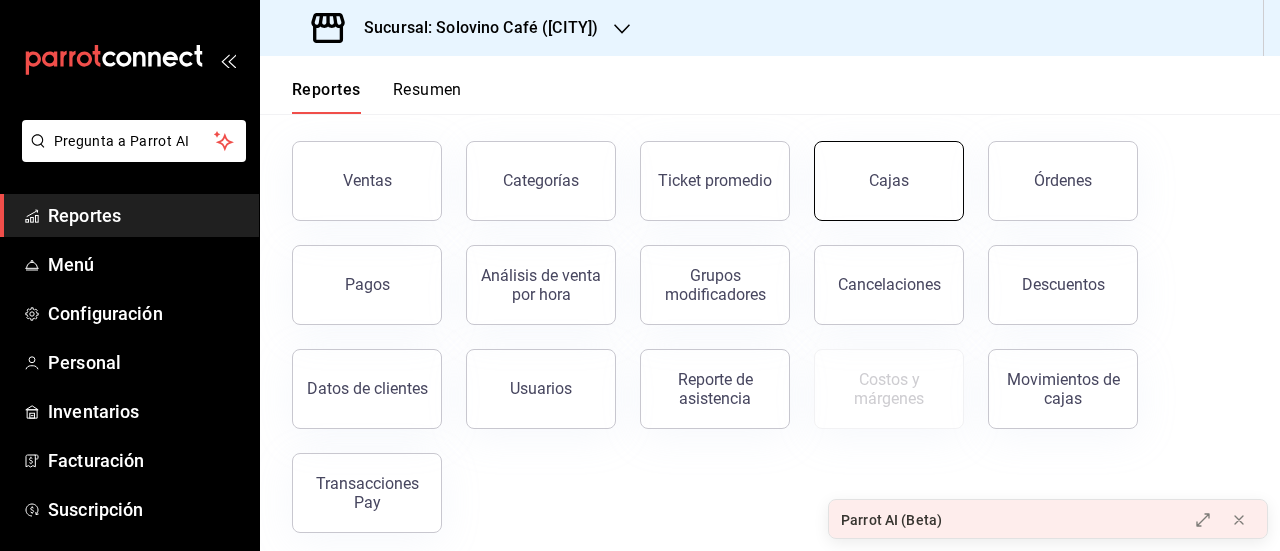 click on "Cajas" at bounding box center (889, 181) 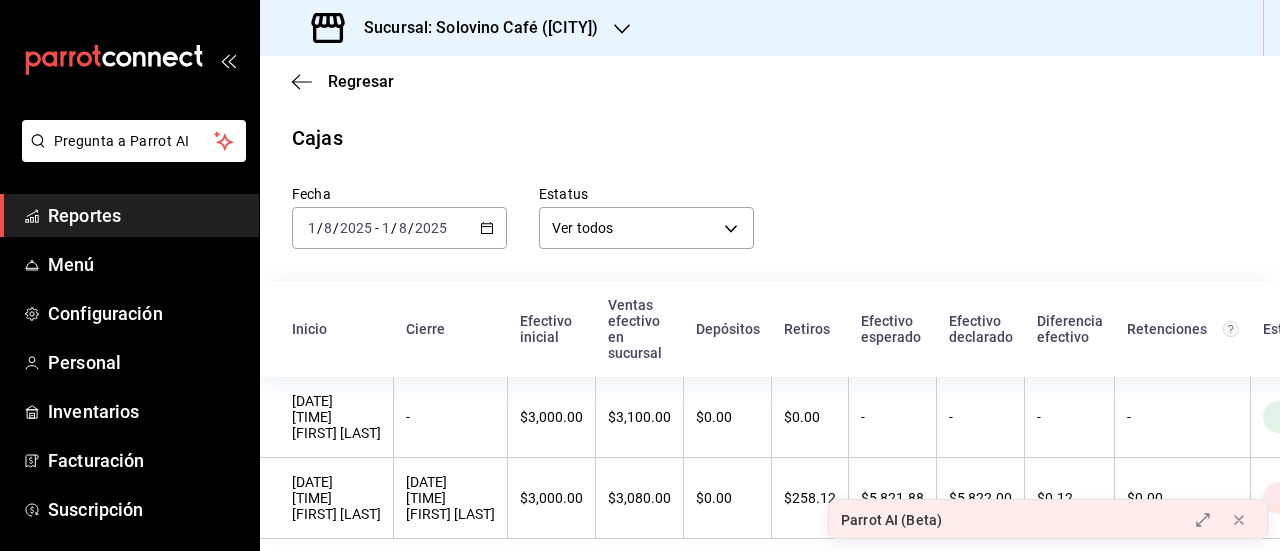 scroll, scrollTop: 49, scrollLeft: 0, axis: vertical 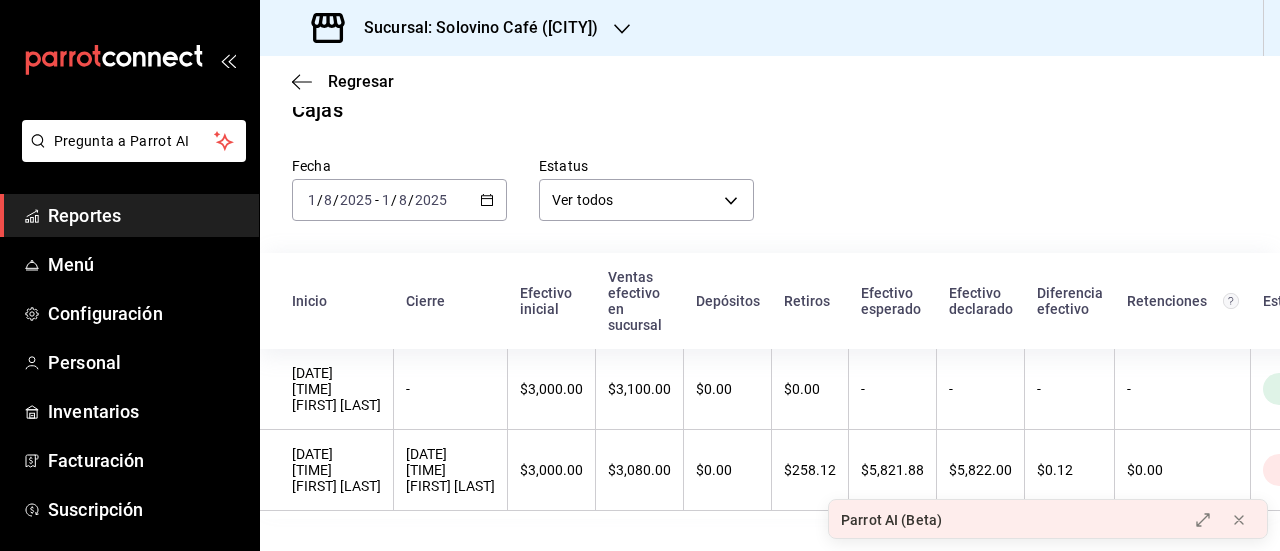 click 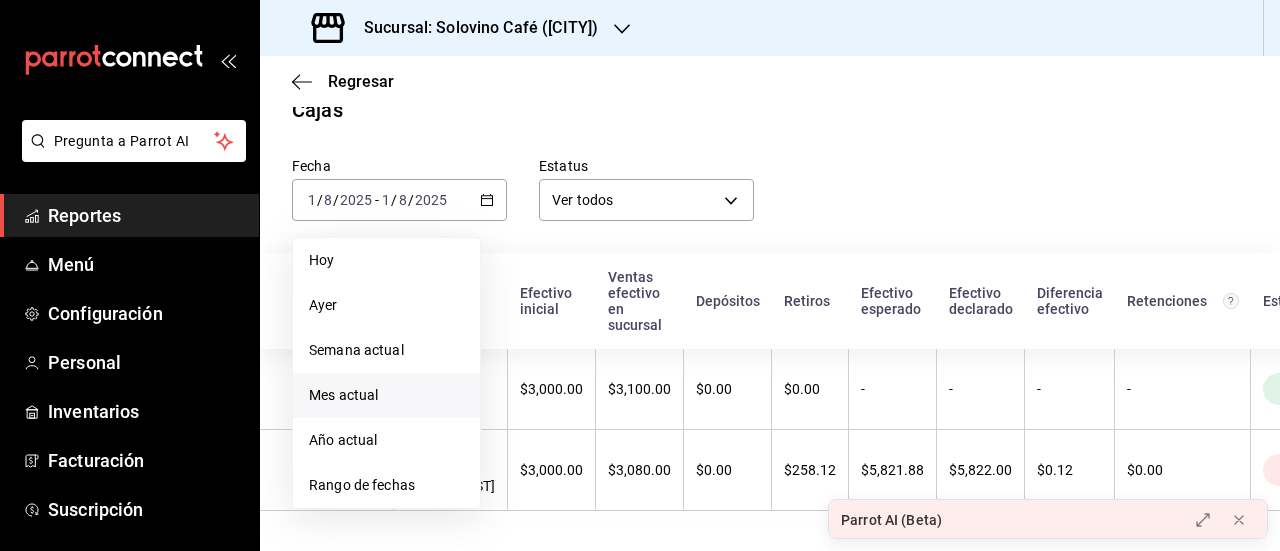 click on "Mes actual" at bounding box center (386, 395) 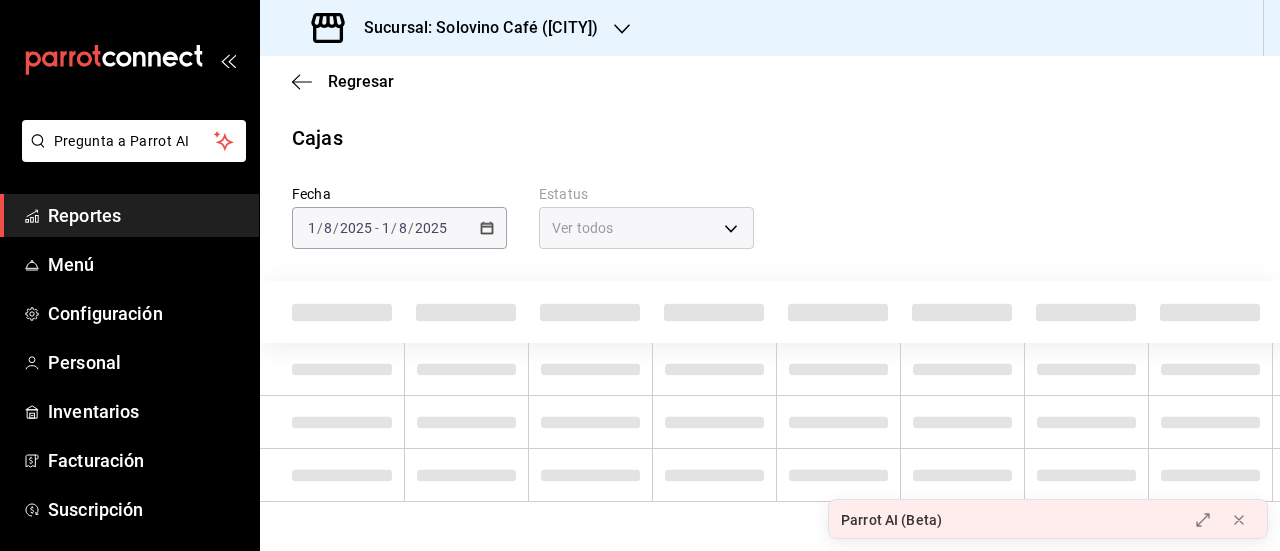 scroll, scrollTop: 0, scrollLeft: 0, axis: both 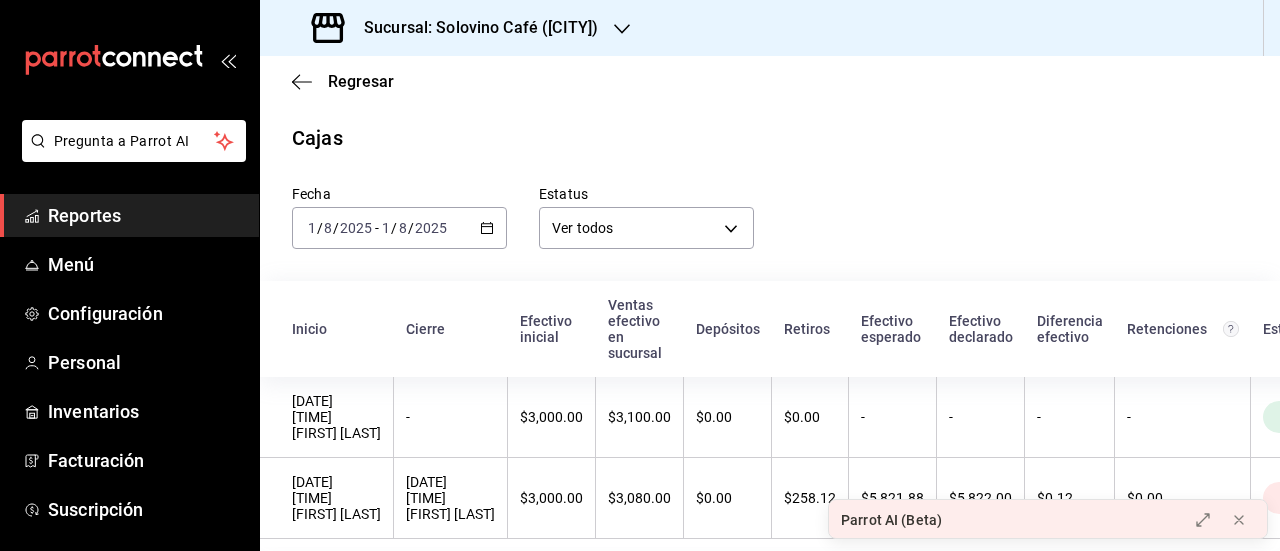 click 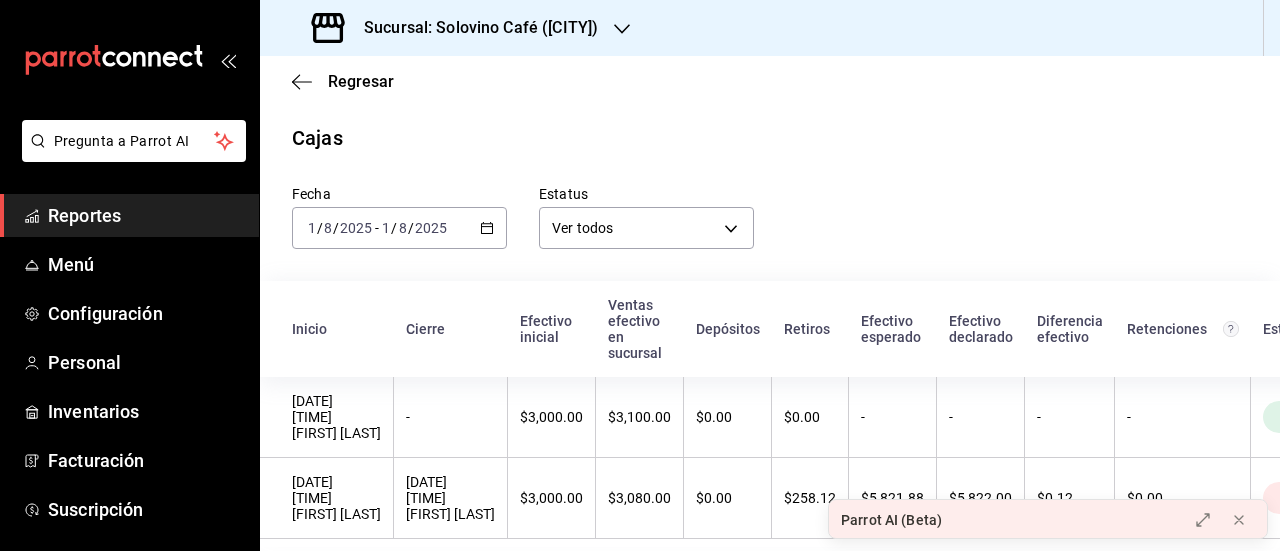 click 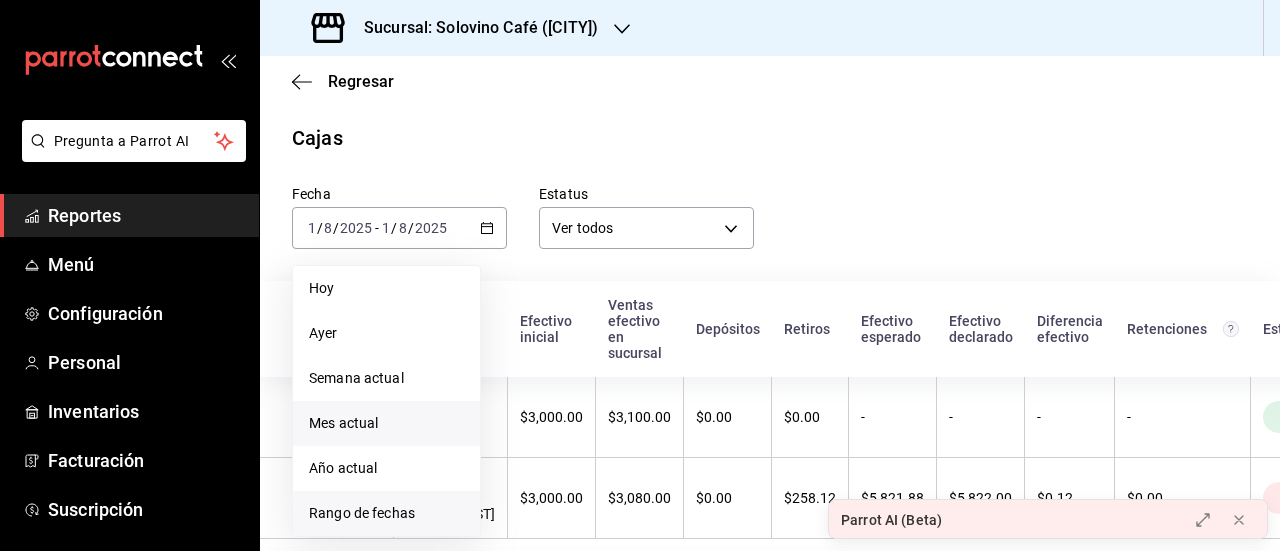 click on "Rango de fechas" at bounding box center [386, 513] 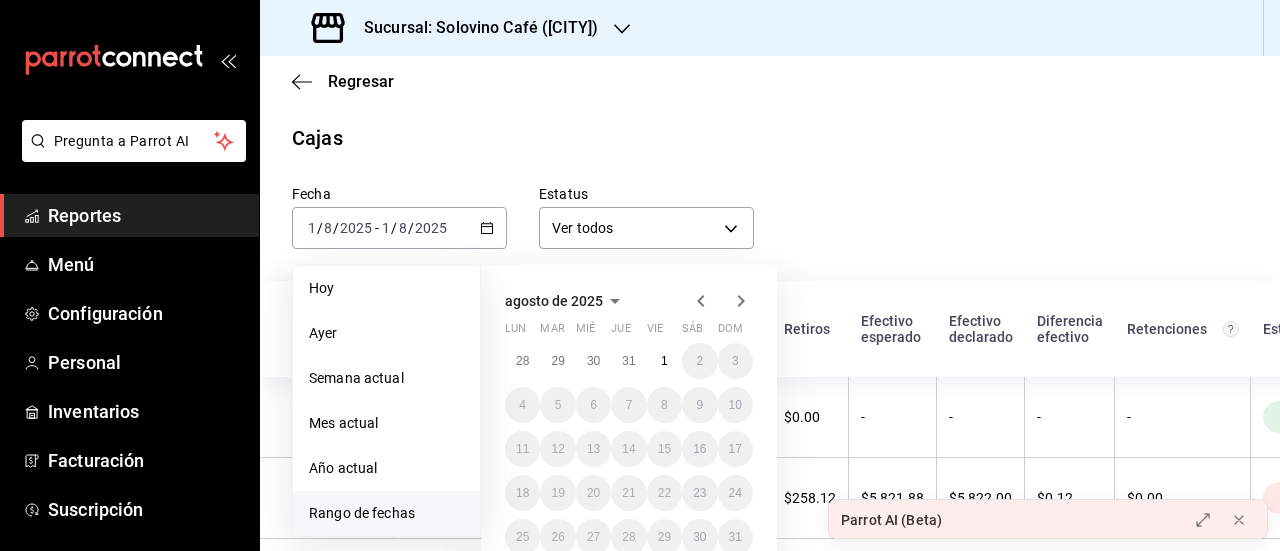 click 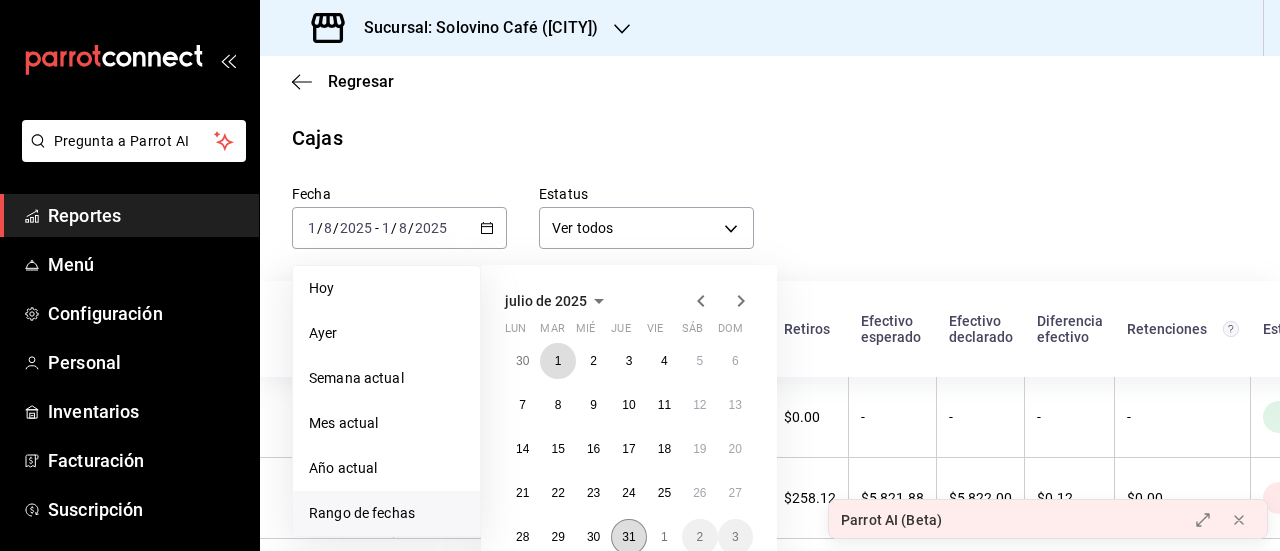 drag, startPoint x: 562, startPoint y: 359, endPoint x: 632, endPoint y: 529, distance: 183.84776 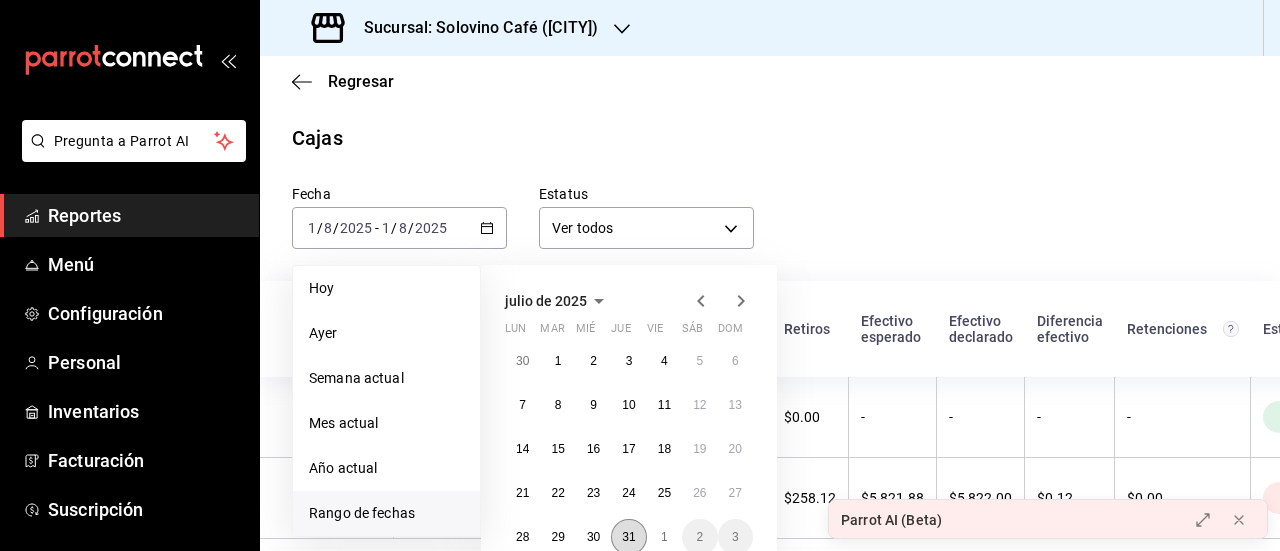 click on "31" at bounding box center (628, 537) 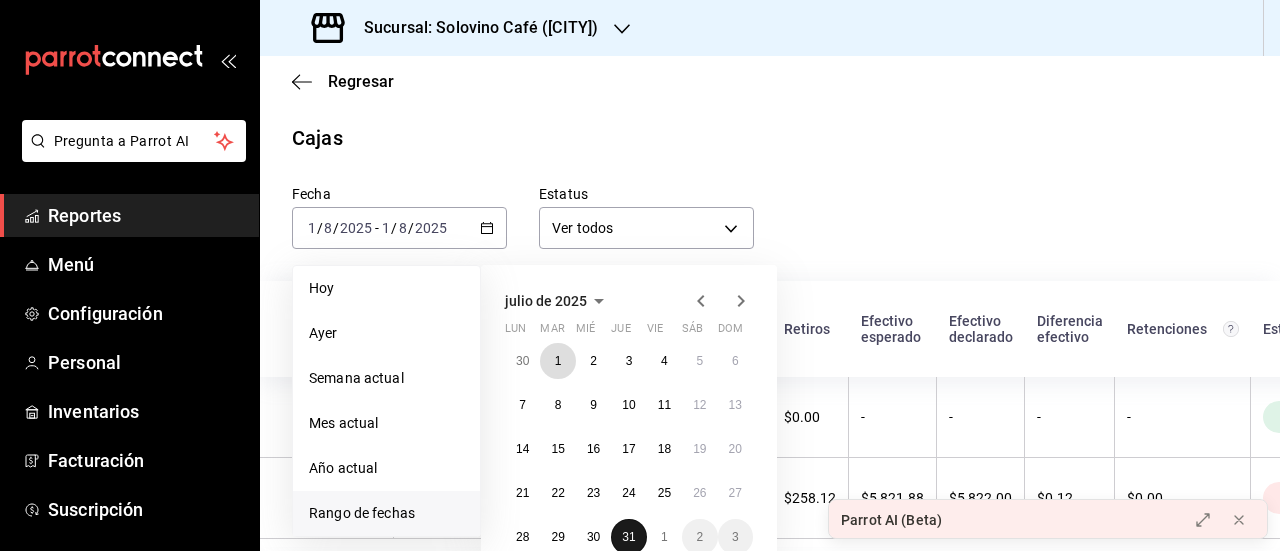 drag, startPoint x: 554, startPoint y: 361, endPoint x: 624, endPoint y: 537, distance: 189.4096 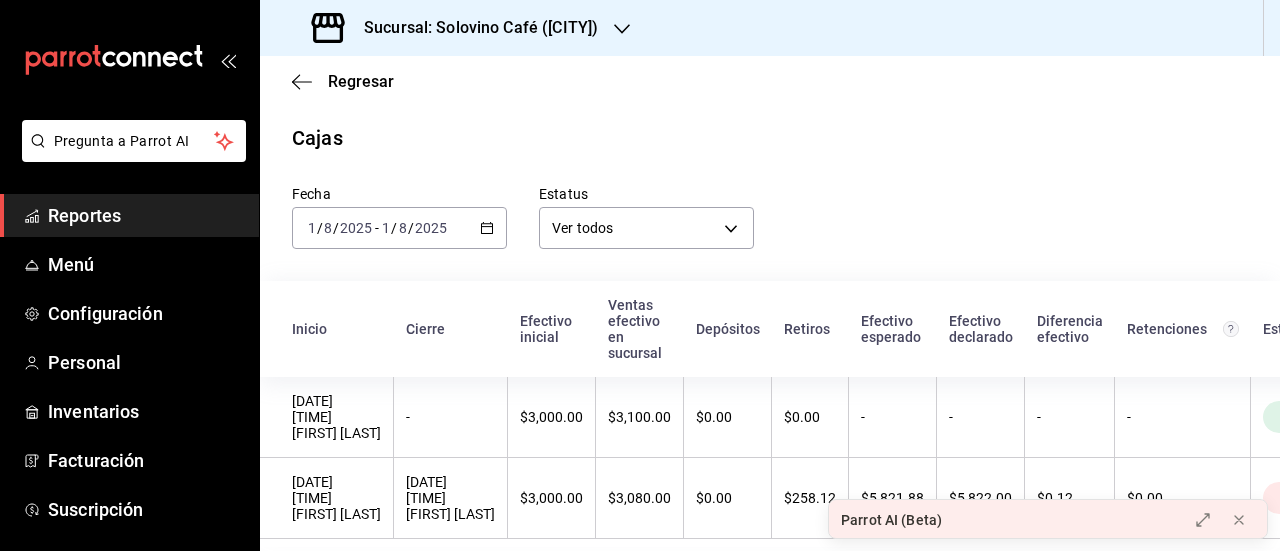 scroll, scrollTop: 49, scrollLeft: 0, axis: vertical 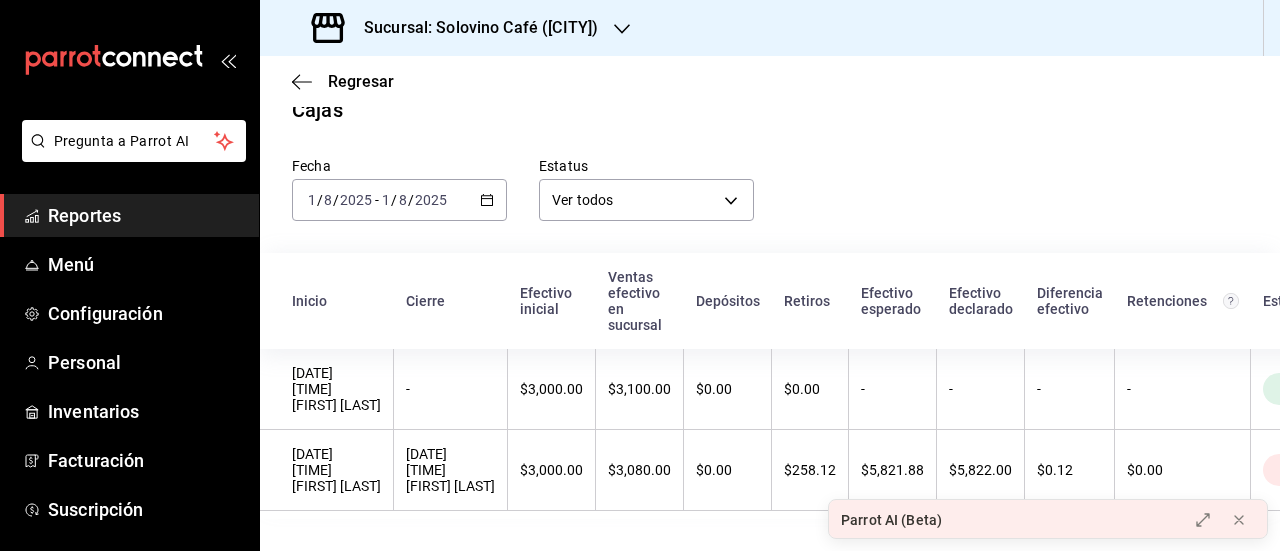 click on "Fecha [DATE] [DATE] - [DATE] [DATE] Estatus Ver todos ALL" at bounding box center [754, 173] 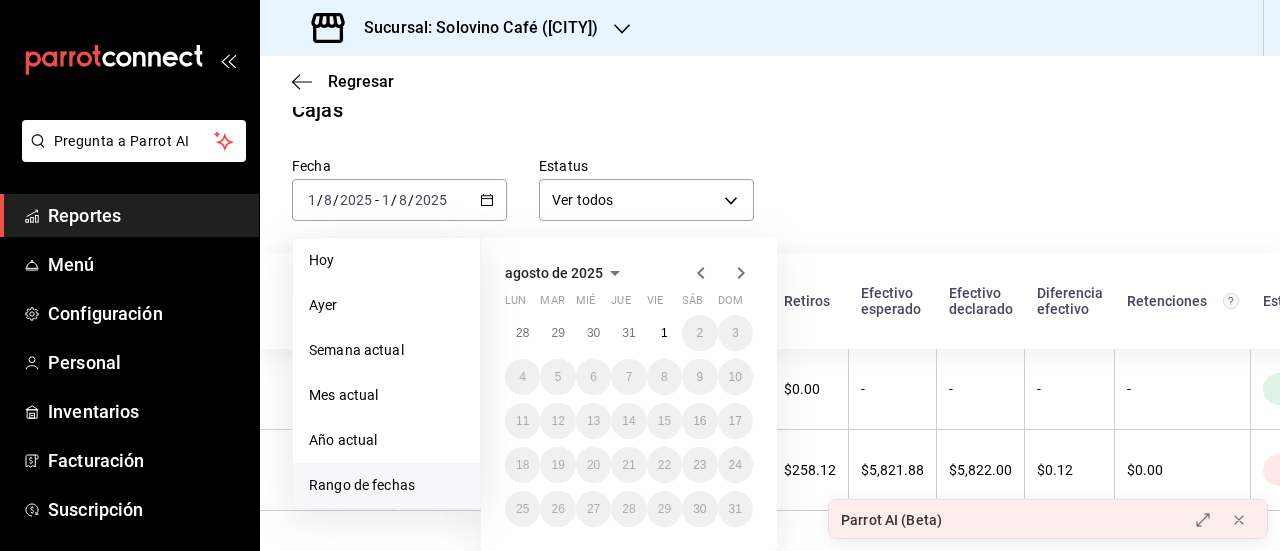 click 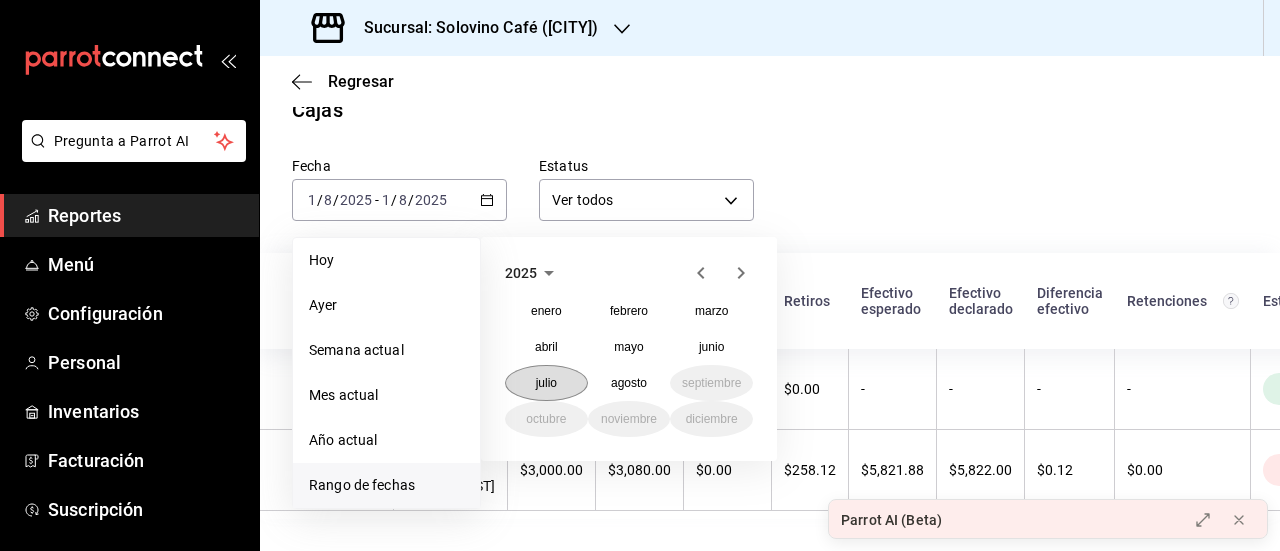 click on "julio" at bounding box center (546, 383) 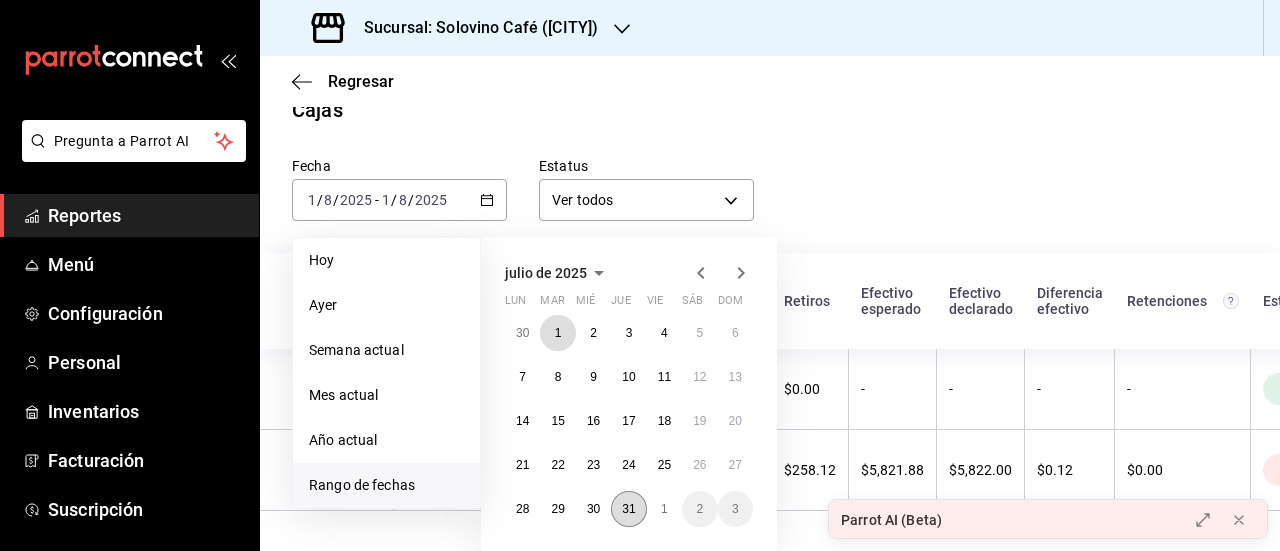 drag, startPoint x: 556, startPoint y: 309, endPoint x: 619, endPoint y: 484, distance: 185.99463 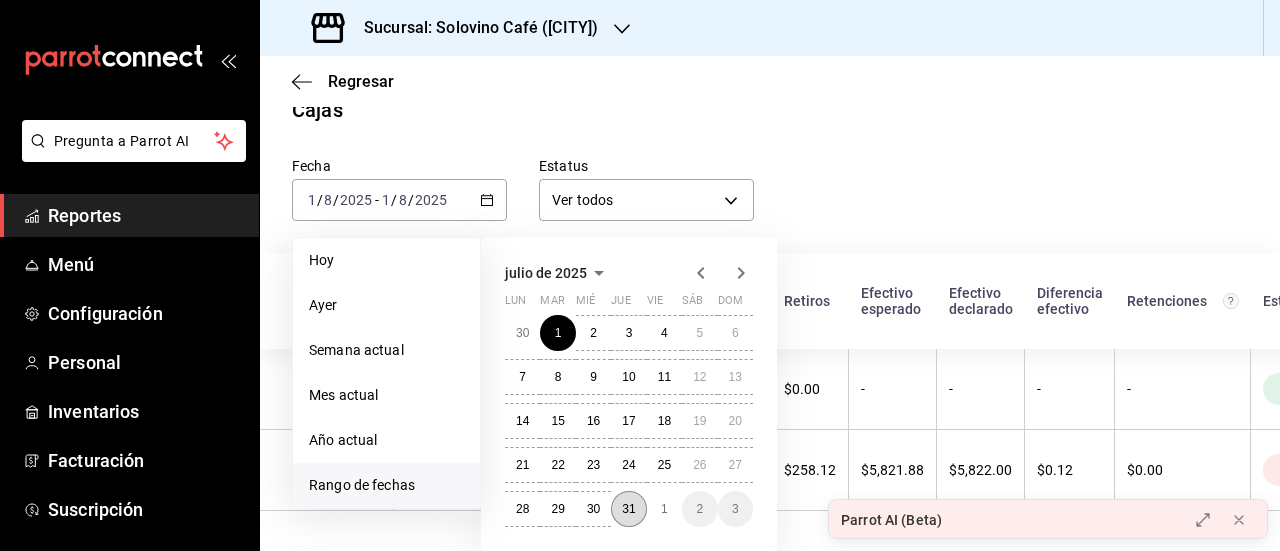 click on "31" at bounding box center (628, 509) 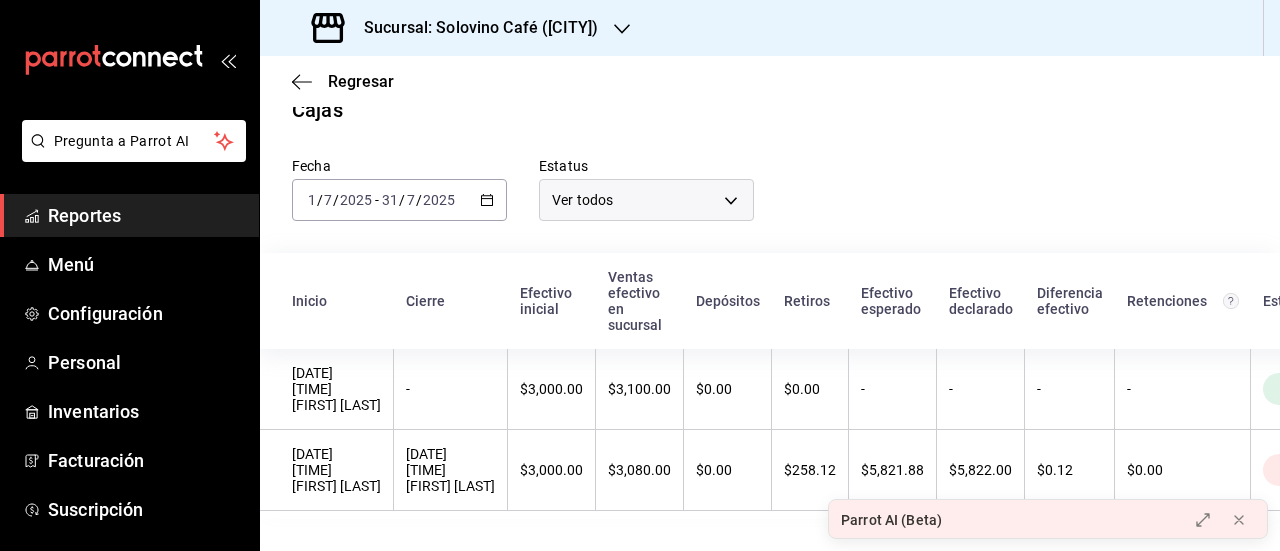 scroll, scrollTop: 0, scrollLeft: 0, axis: both 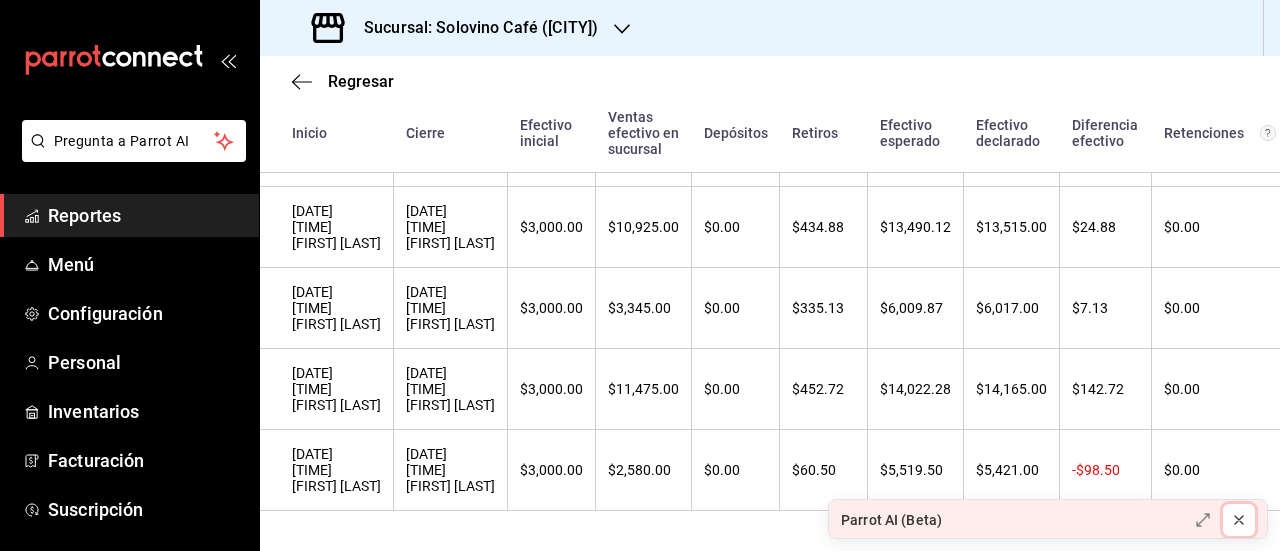 click 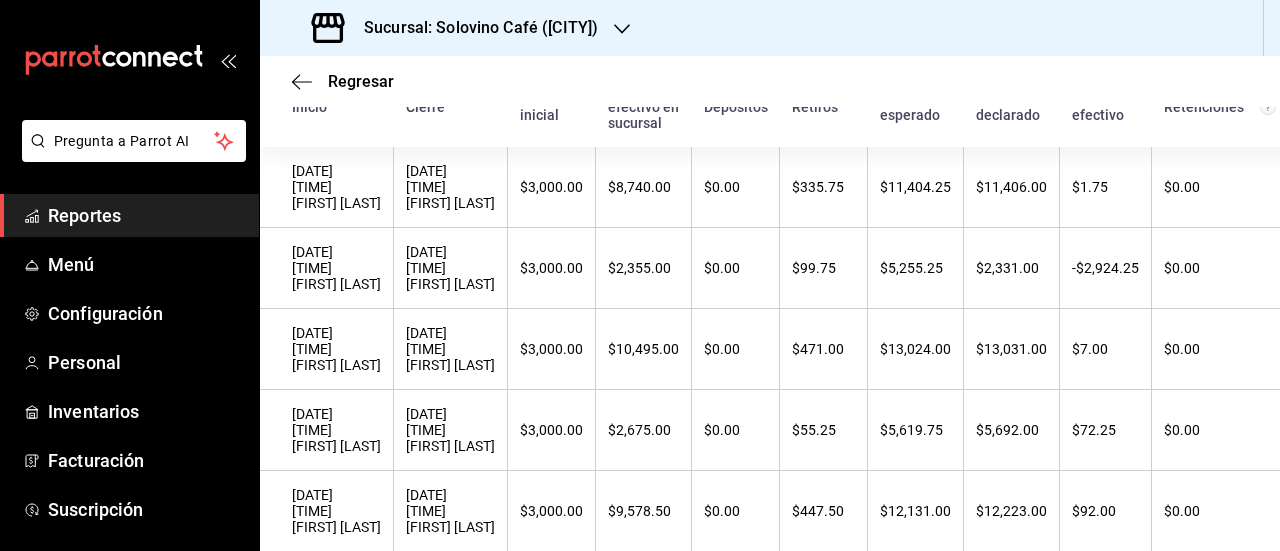 scroll, scrollTop: 146, scrollLeft: 0, axis: vertical 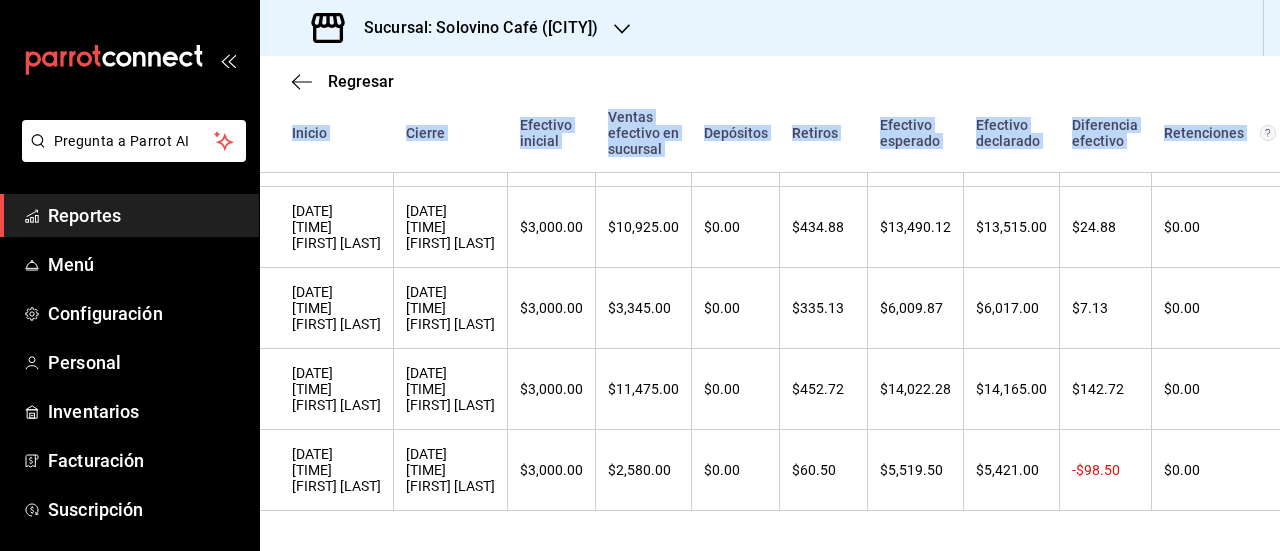 drag, startPoint x: 301, startPoint y: 243, endPoint x: 1207, endPoint y: 572, distance: 963.8864 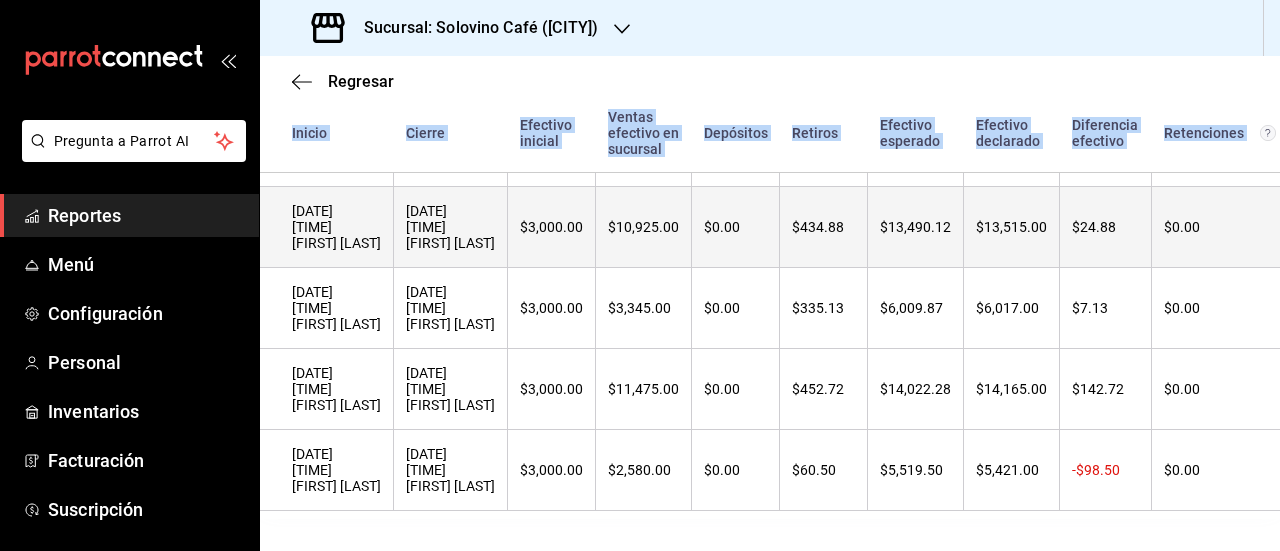 copy on "Inicio Cierre Efectivo inicial Ventas efectivo en sucursal Depósitos Retiros Efectivo esperado Efectivo declarado Diferencia efectivo Retenciones Estatus 3" 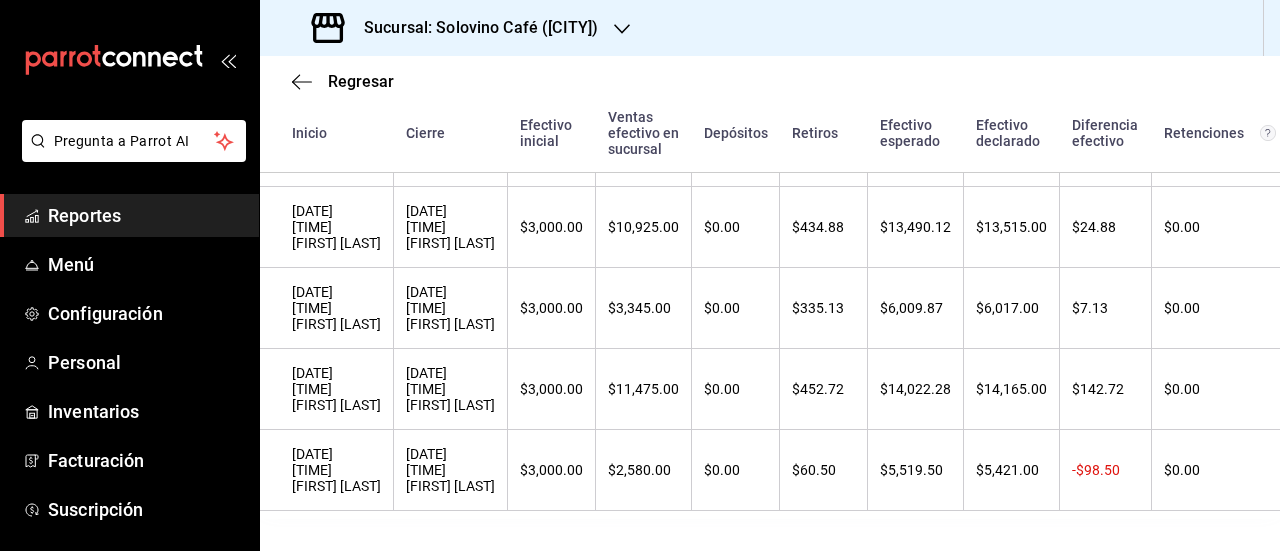 click on "Regresar" at bounding box center (770, 81) 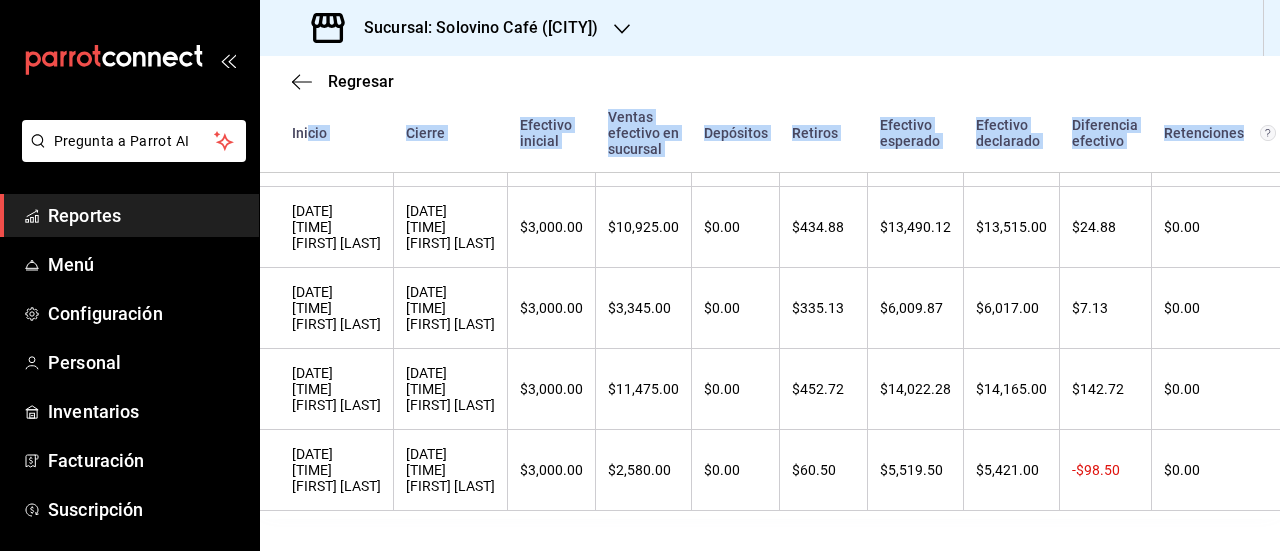 scroll, scrollTop: 4699, scrollLeft: 268, axis: both 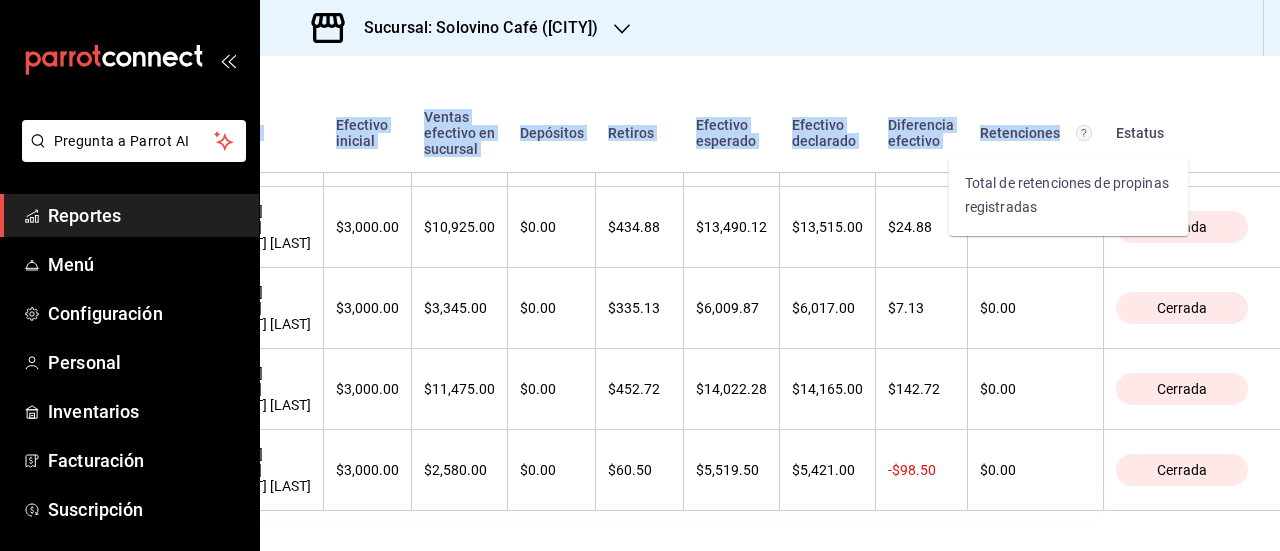 drag, startPoint x: 310, startPoint y: 133, endPoint x: 1073, endPoint y: 137, distance: 763.0105 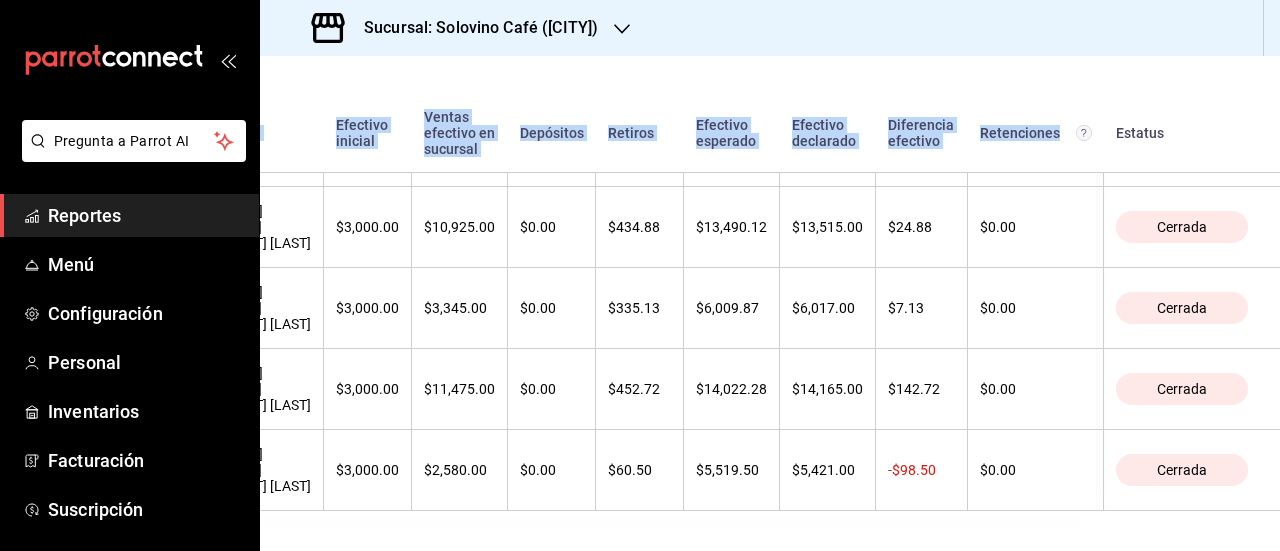 copy on "cio Cierre Efectivo inicial Ventas efectivo en sucursal Depósitos Retiros Efectivo esperado Efectivo declarado Diferencia efectivo Retenciones" 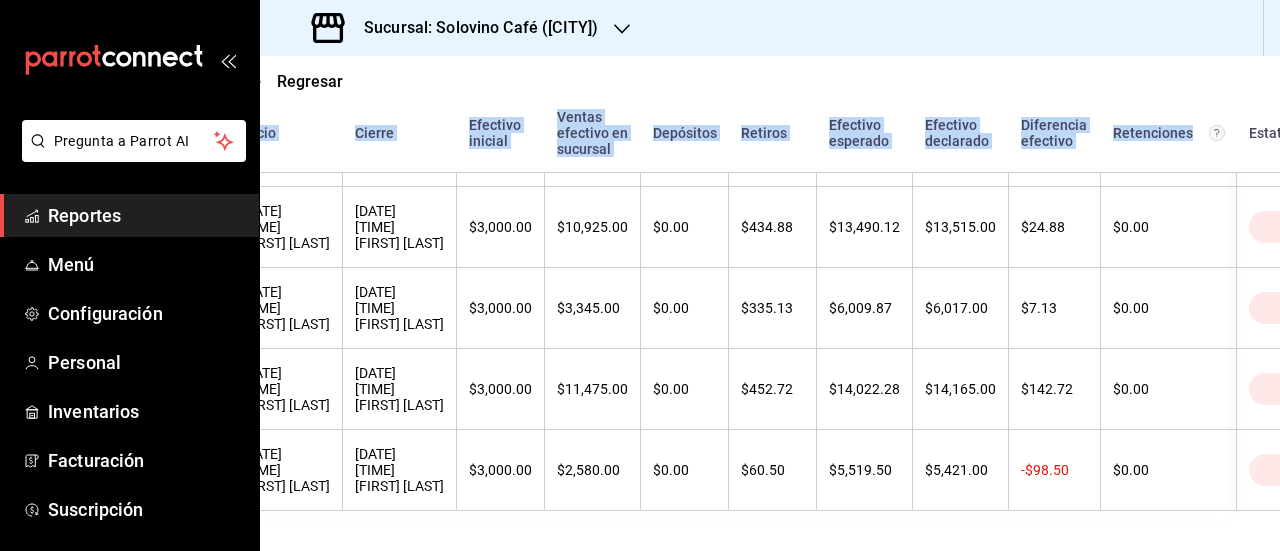 scroll, scrollTop: 4699, scrollLeft: 0, axis: vertical 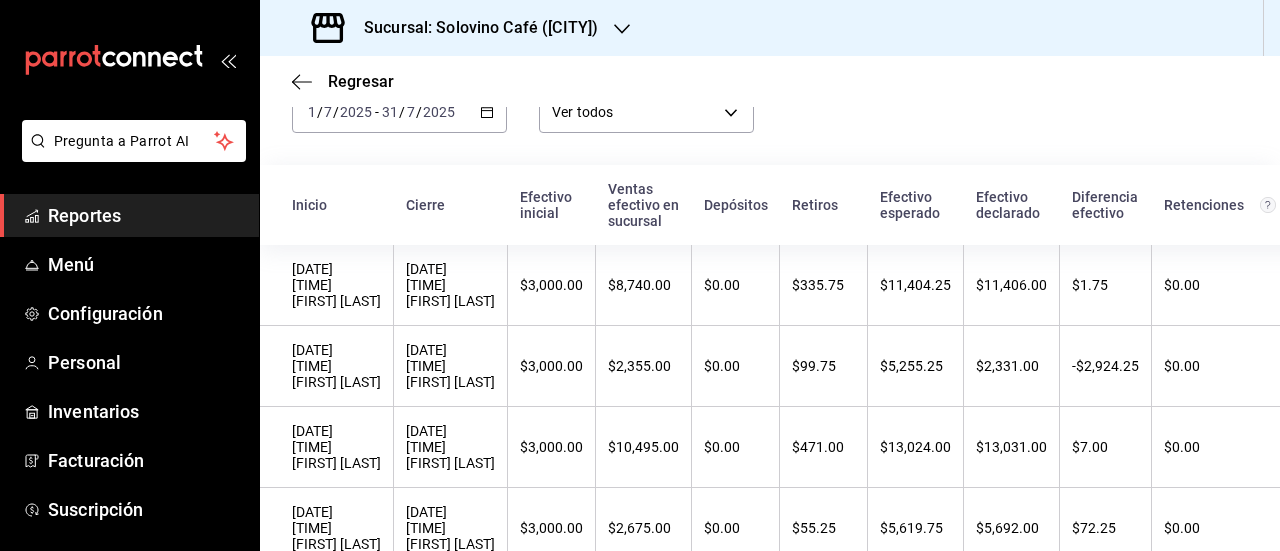 click on "Fecha [DATE] 1 / 7 / [YEAR] - [DATE] 31 / 7 / [YEAR] Estatus Ver todos ALL Inicio Cierre Efectivo inicial Ventas efectivo en sucursal Depósitos Retiros Efectivo esperado Efectivo declarado Diferencia efectivo Retenciones Estatus [DATE]
[TIME]
[FIRST] [LAST] [DATE]
[TIME]
[FIRST] [LAST] $[AMOUNT] $[AMOUNT] $[AMOUNT] $[AMOUNT] $[AMOUNT] $[AMOUNT] $[AMOUNT] $[AMOUNT] Cerrada [DATE]
[TIME]
[FIRST] [LAST] [DATE]
[TIME]
[FIRST] [LAST] $[AMOUNT] $[AMOUNT] $[AMOUNT] $[AMOUNT] $[AMOUNT] $[AMOUNT] $[AMOUNT] $[AMOUNT] Cerrada [DATE]
[TIME]
[FIRST] [LAST] [DATE]
[TIME]
[FIRST] [LAST] $[AMOUNT] $[AMOUNT] $[AMOUNT] $[AMOUNT] $[AMOUNT] $[AMOUNT] $[AMOUNT] $[AMOUNT] Cerrada [DATE]
[TIME]
[FIRST] [LAST] [DATE]
[TIME]
[FIRST] [LAST] $[AMOUNT] $[AMOUNT] $[AMOUNT] $[AMOUNT] $[AMOUNT] $[AMOUNT] $[AMOUNT] $[AMOUNT] Cerrada [DATE]
[TIME]
[FIRST] [LAST] [DATE]
[TIME]
[FIRST] [LAST] $[AMOUNT] $[AMOUNT] $[AMOUNT] $[AMOUNT] $[AMOUNT] $[AMOUNT] $[AMOUNT] $[AMOUNT] Cerrada [DATE]
[TIME]
[FIRST] [LAST]" at bounding box center [770, 2494] 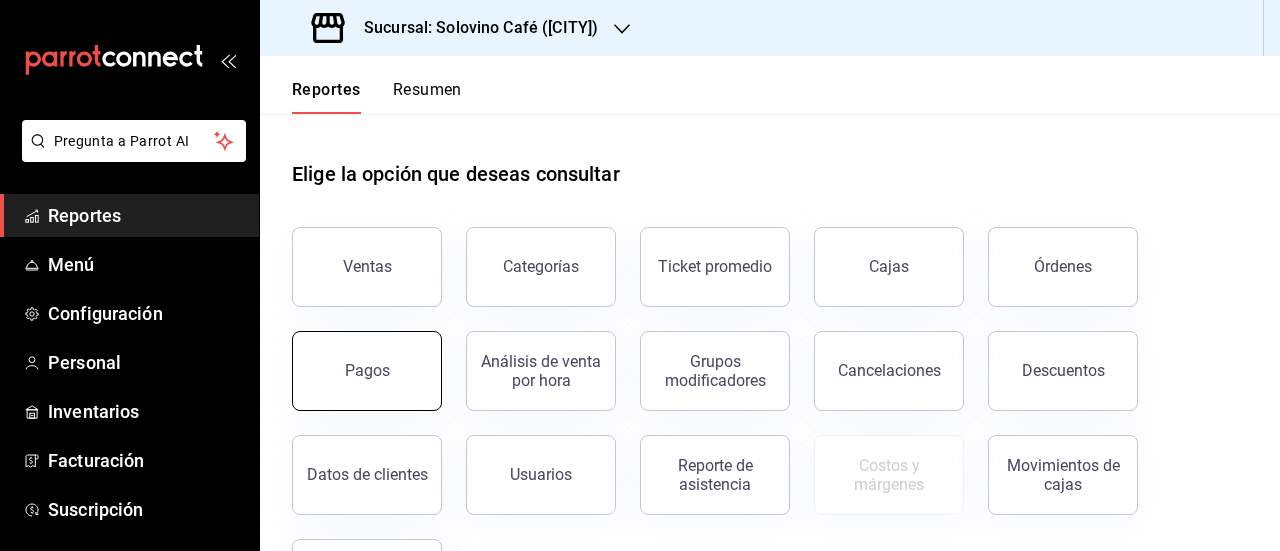 click on "Pagos" at bounding box center [367, 370] 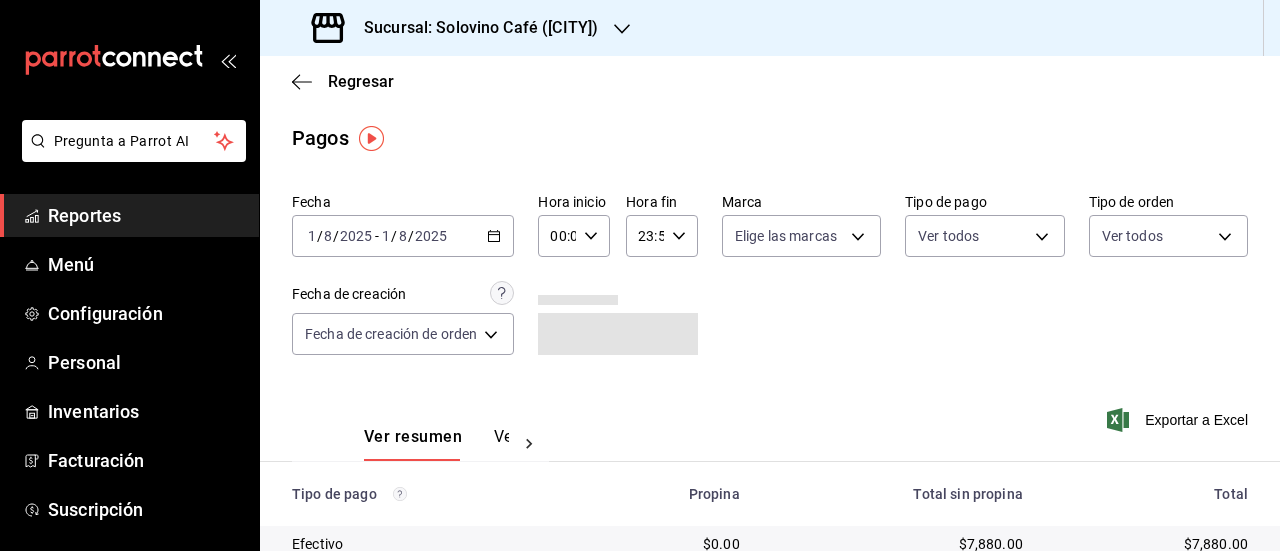 click 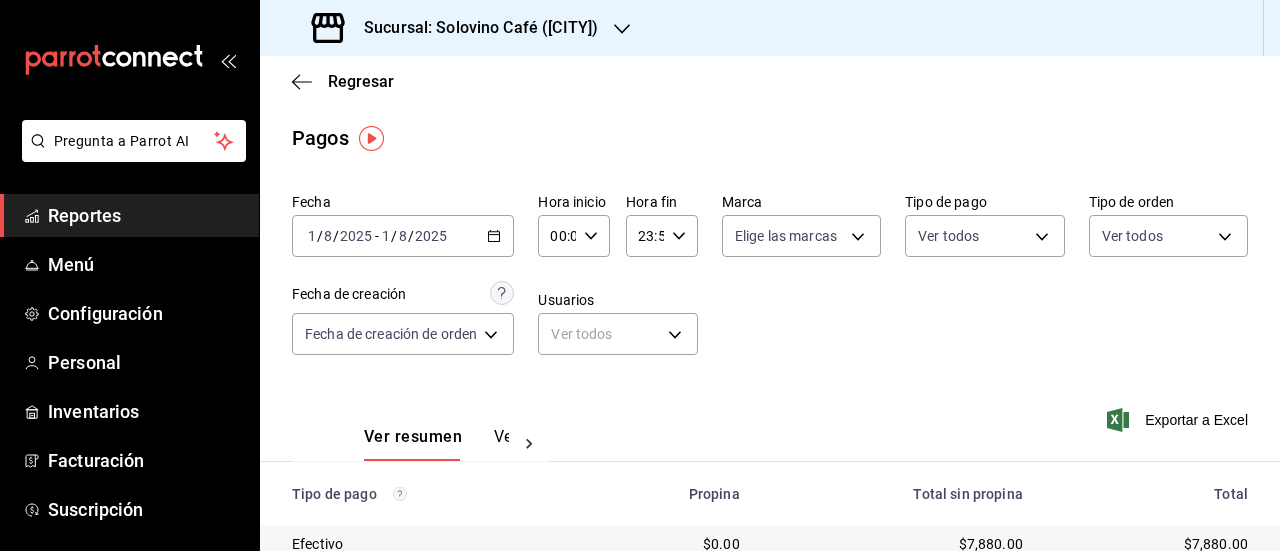 click on "1" at bounding box center (386, 236) 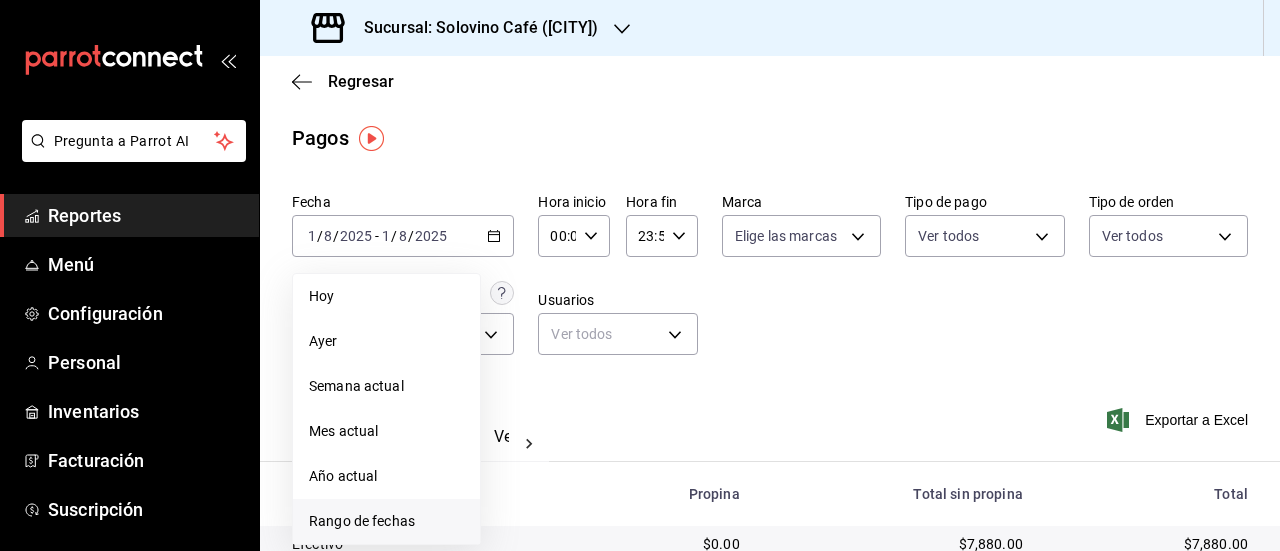 click on "Rango de fechas" at bounding box center [386, 521] 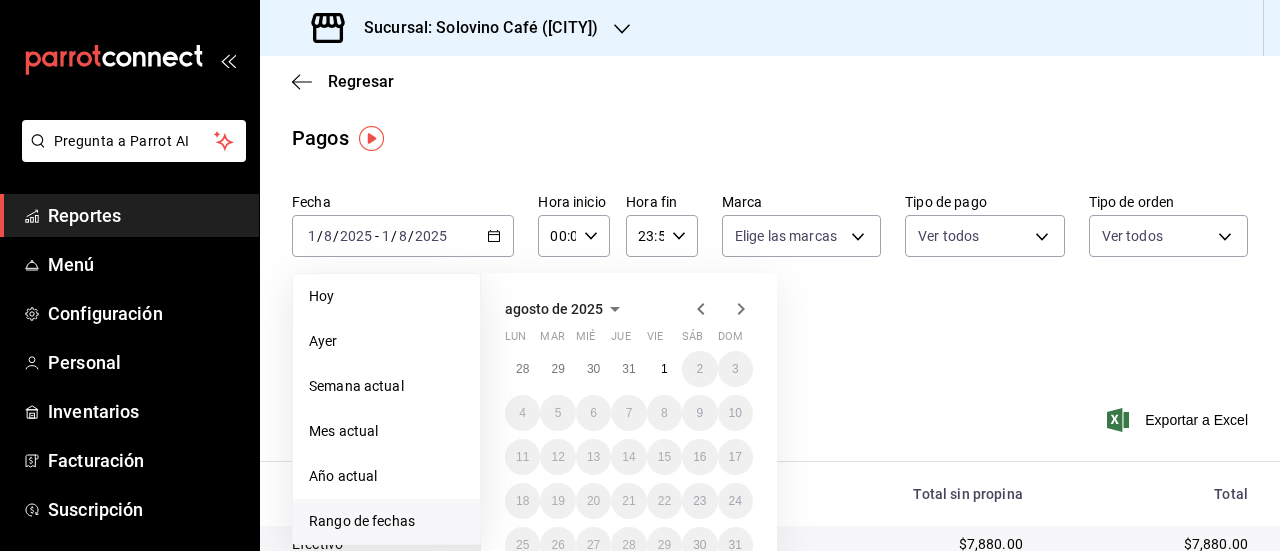 click 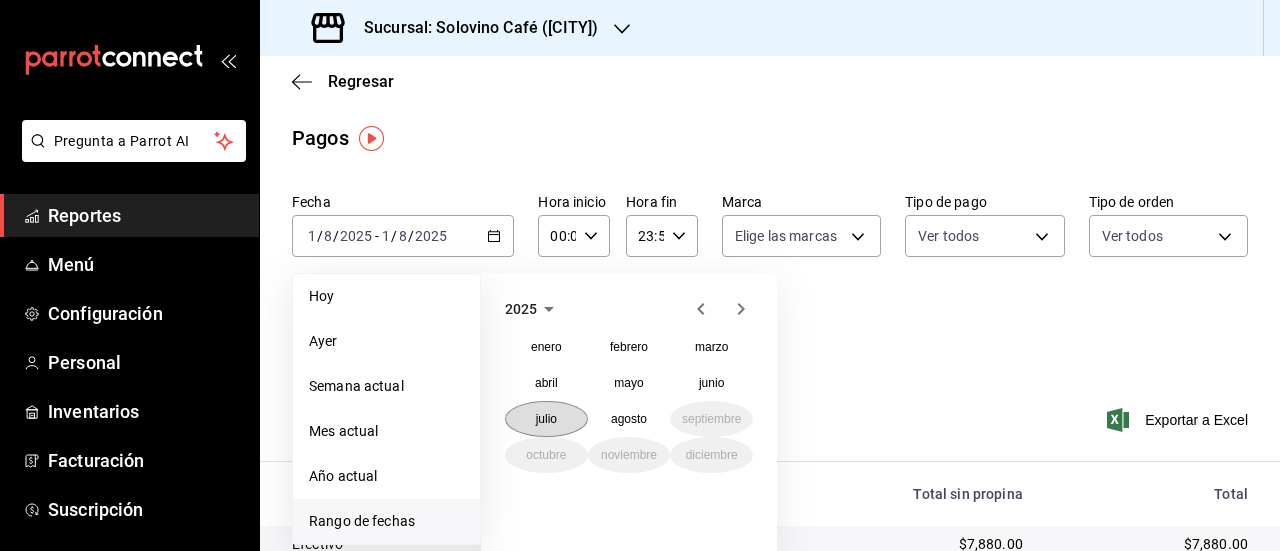 click on "julio" at bounding box center (546, 419) 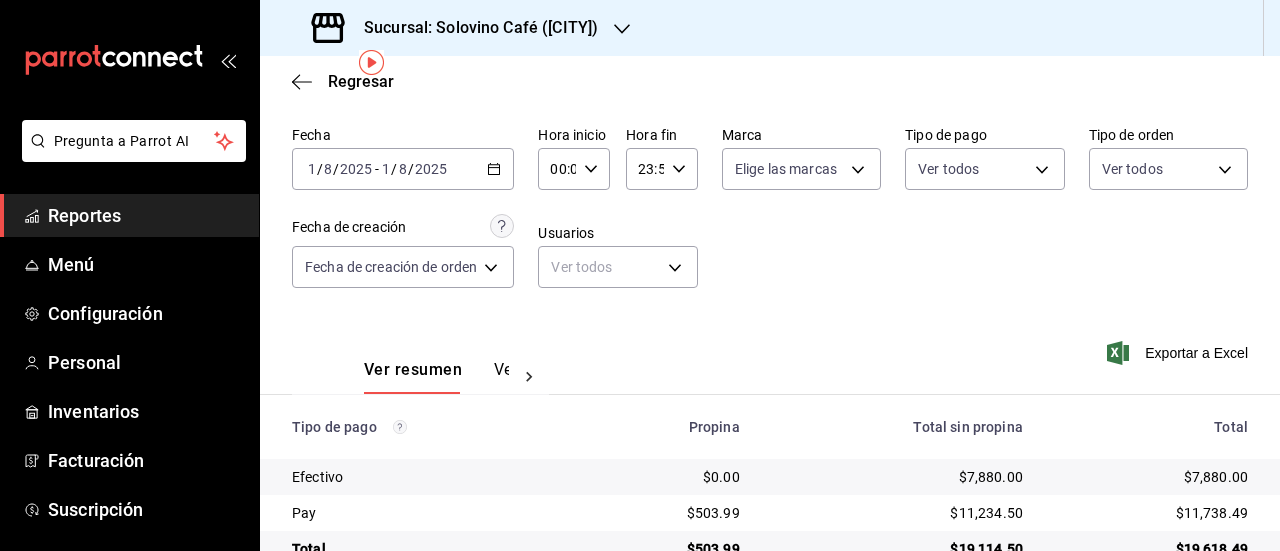 scroll, scrollTop: 76, scrollLeft: 0, axis: vertical 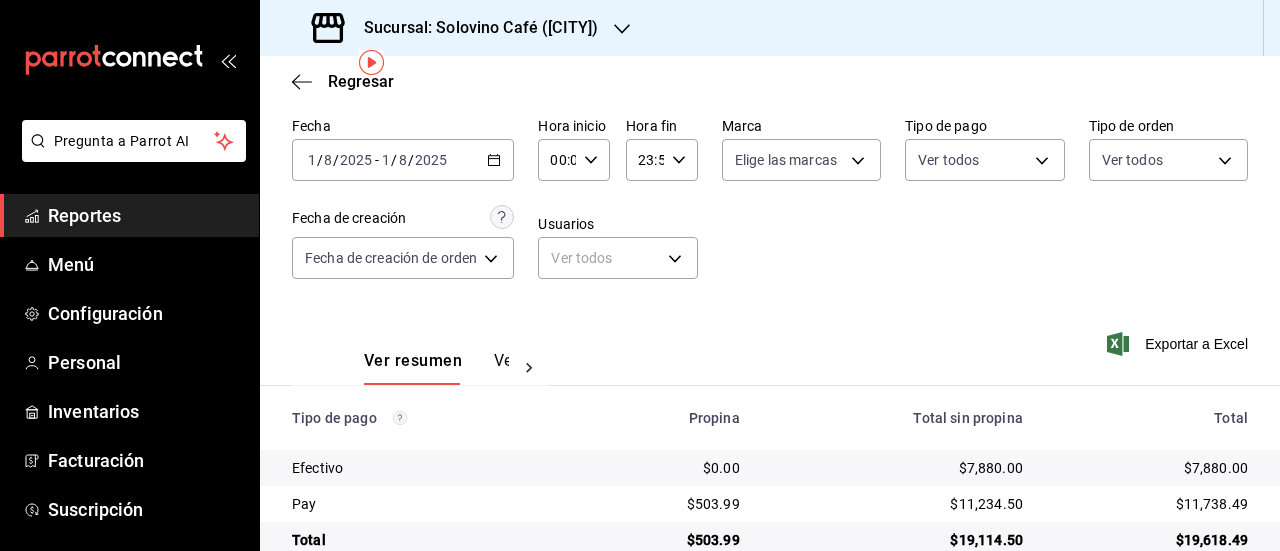 click 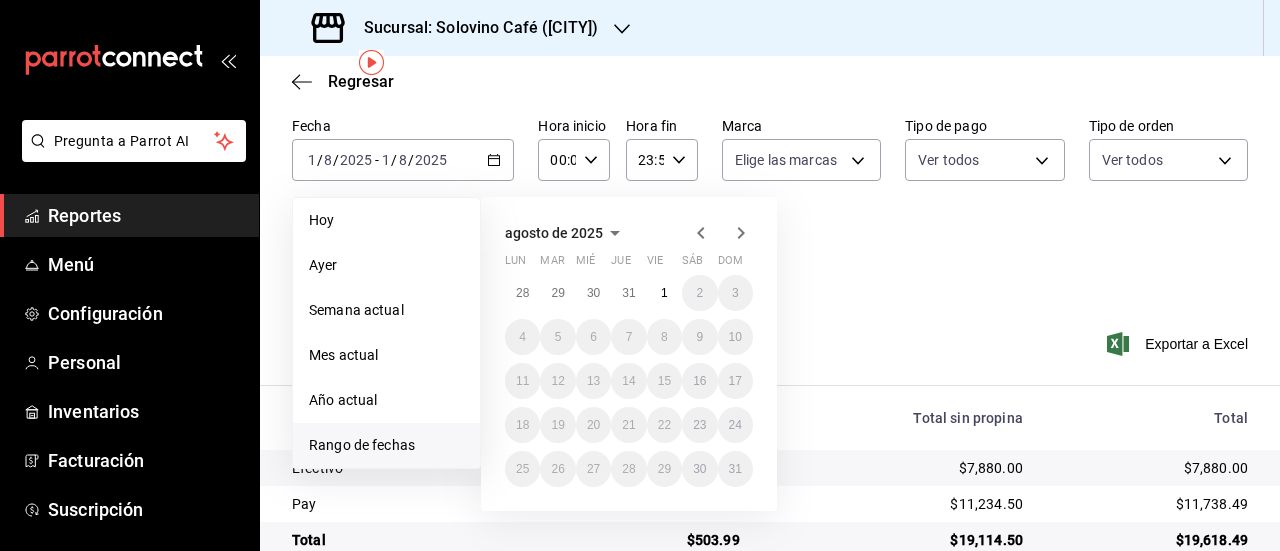 click 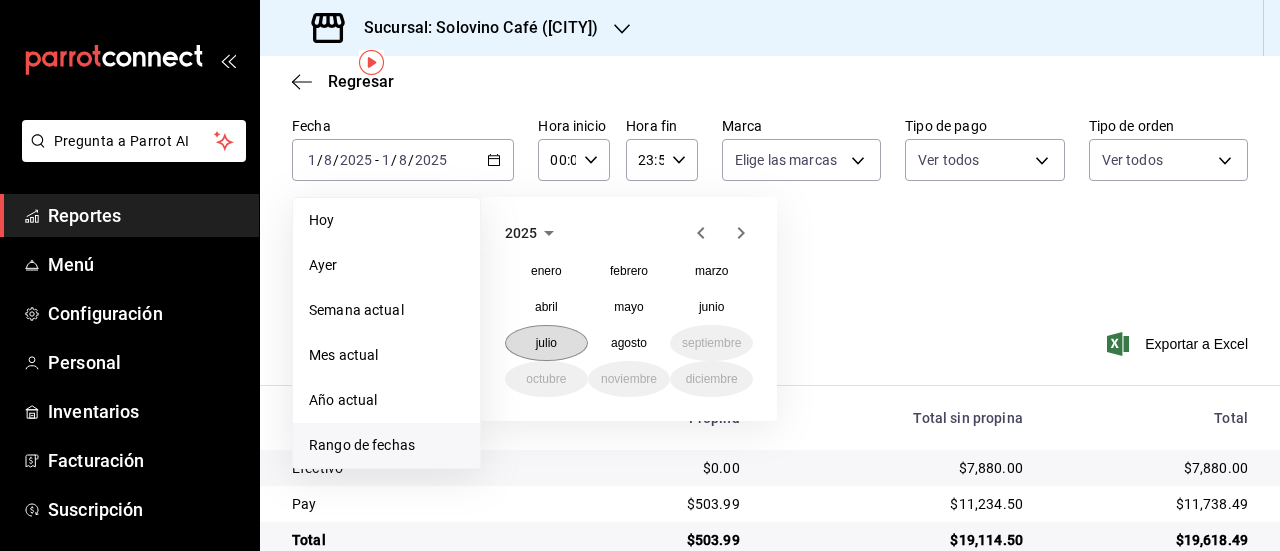 click on "julio" at bounding box center [546, 343] 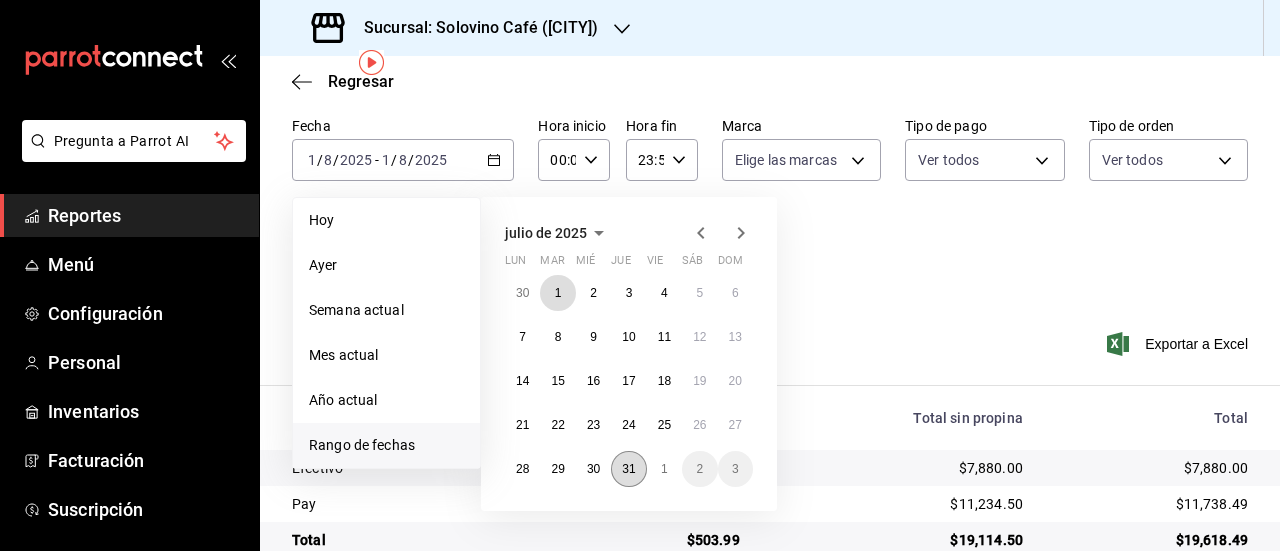 drag, startPoint x: 560, startPoint y: 280, endPoint x: 633, endPoint y: 467, distance: 200.74362 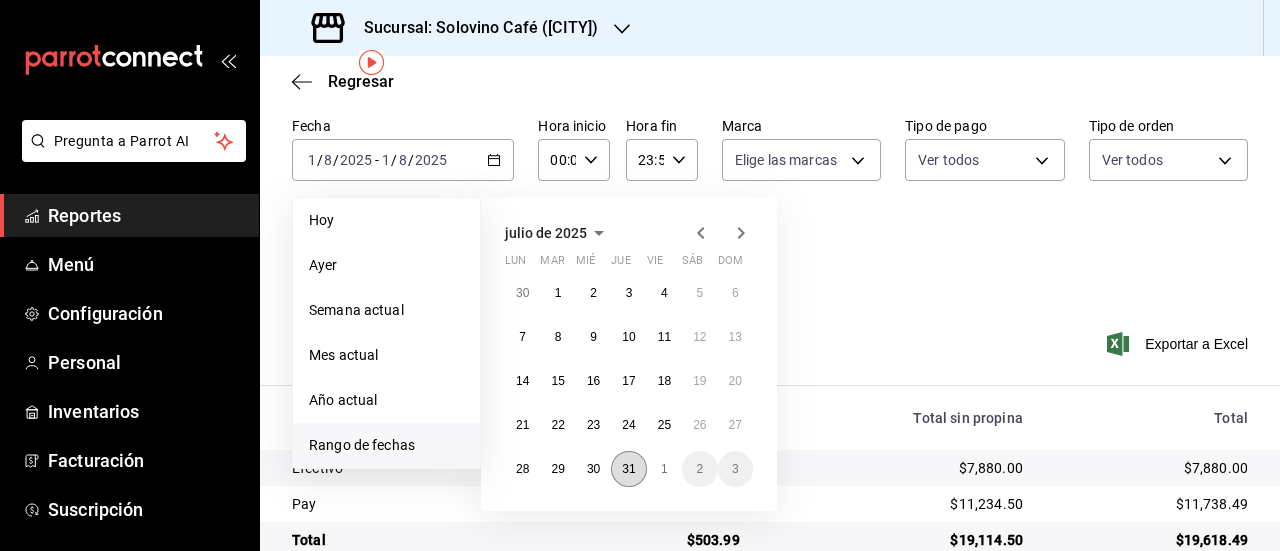 click on "31" at bounding box center [628, 469] 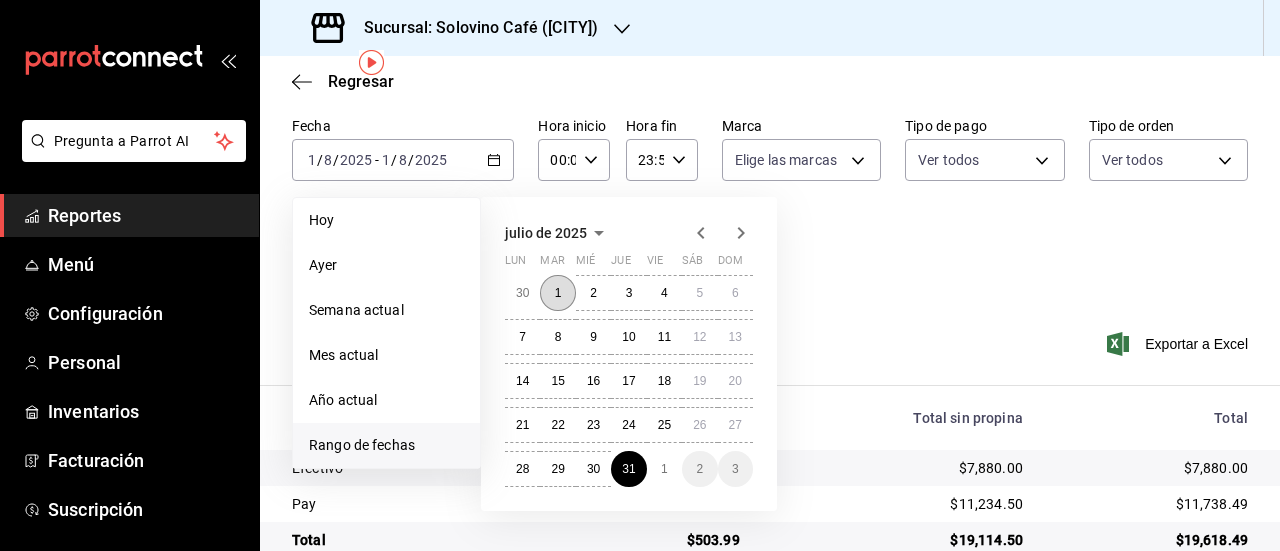 click on "1" at bounding box center [557, 293] 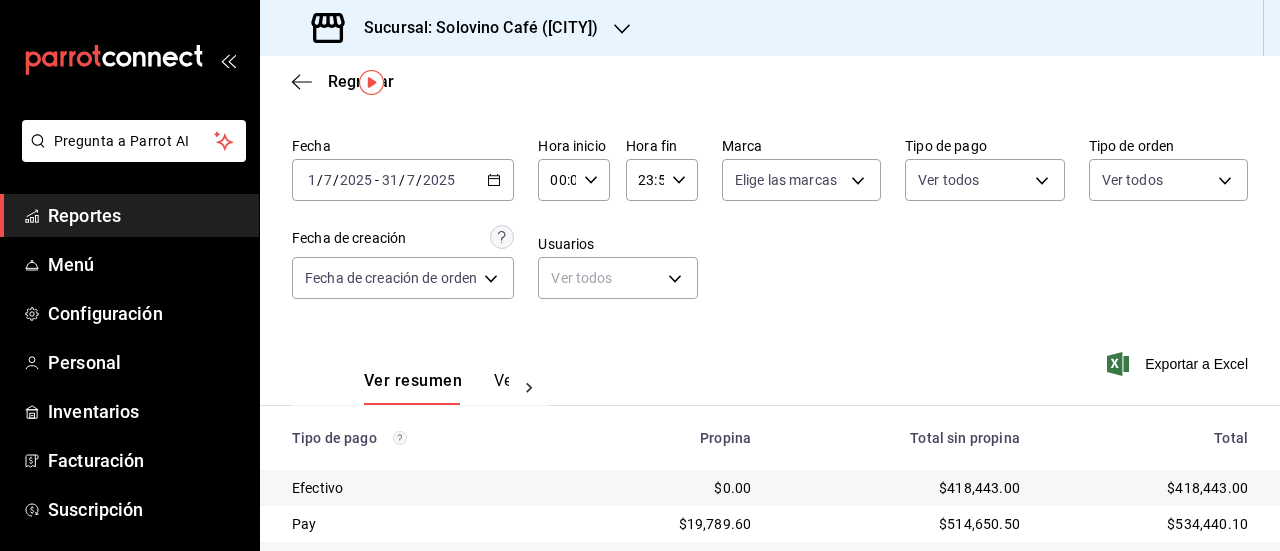 scroll, scrollTop: 115, scrollLeft: 0, axis: vertical 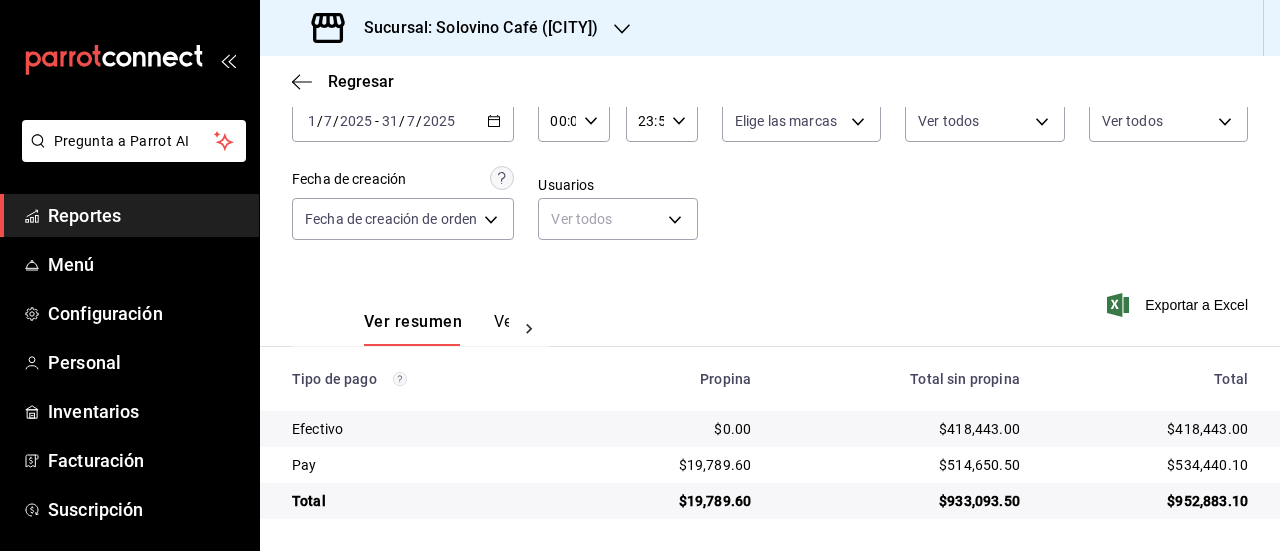 click on "$418,443.00" at bounding box center [1150, 429] 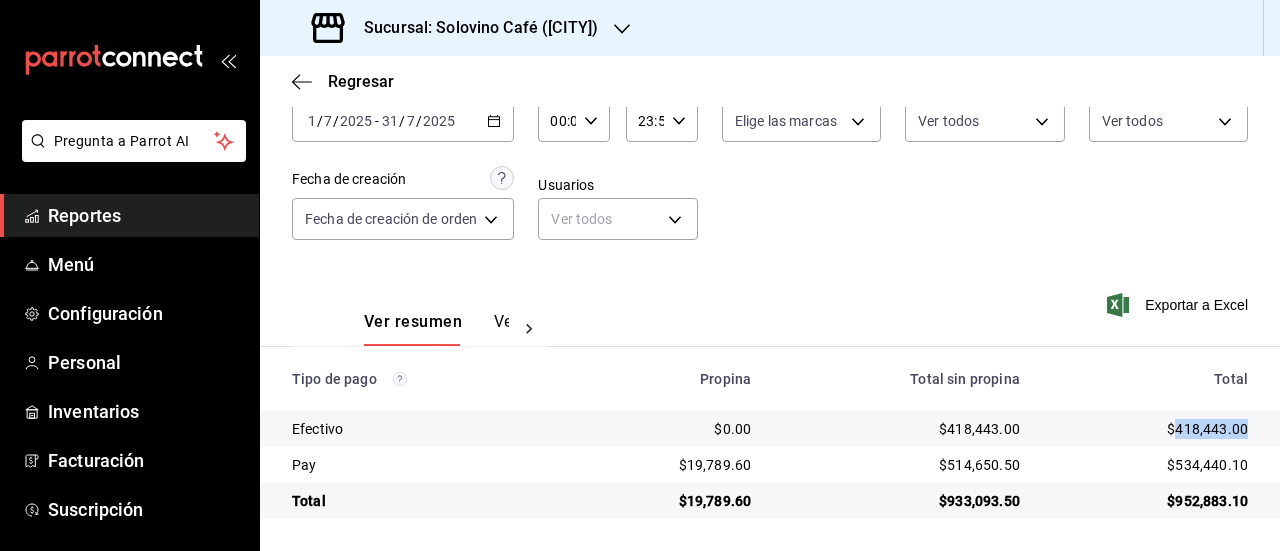drag, startPoint x: 1158, startPoint y: 434, endPoint x: 1243, endPoint y: 432, distance: 85.02353 